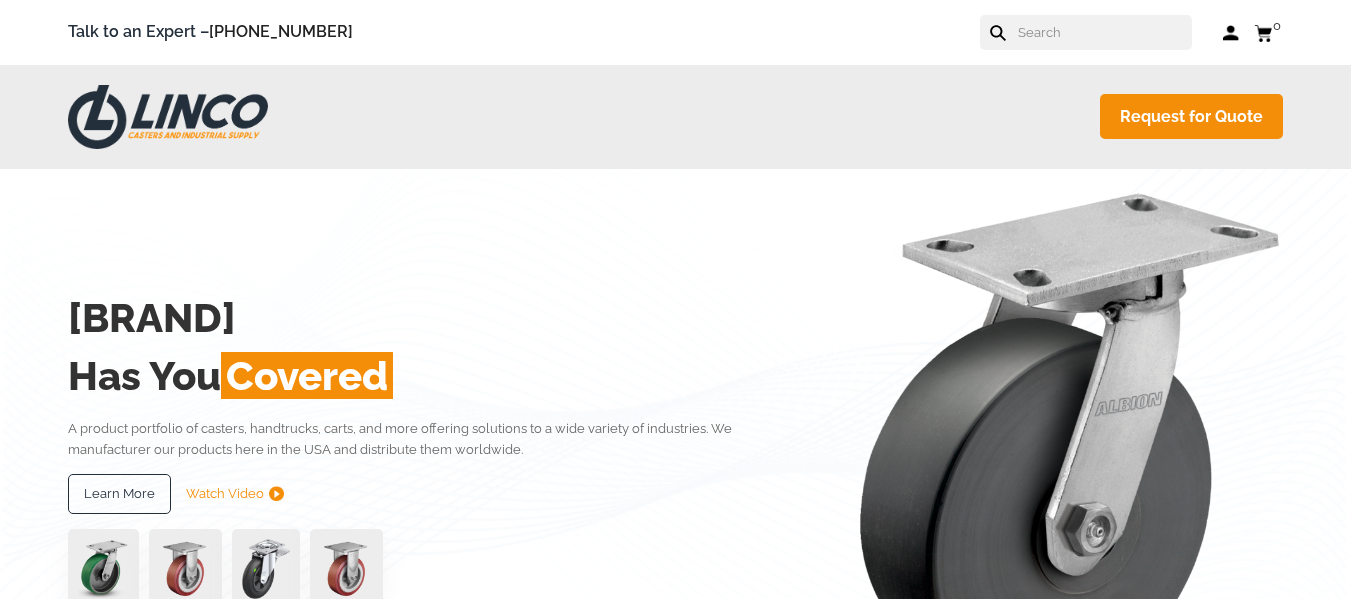 scroll, scrollTop: 0, scrollLeft: 0, axis: both 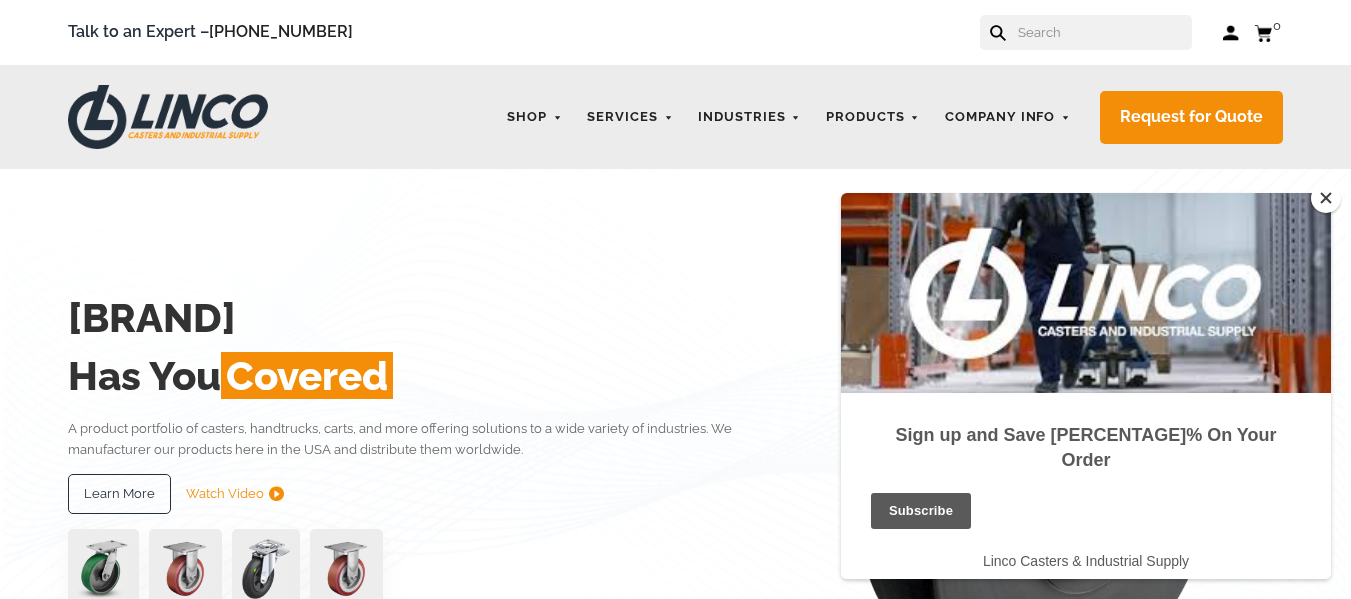 click at bounding box center (1326, 198) 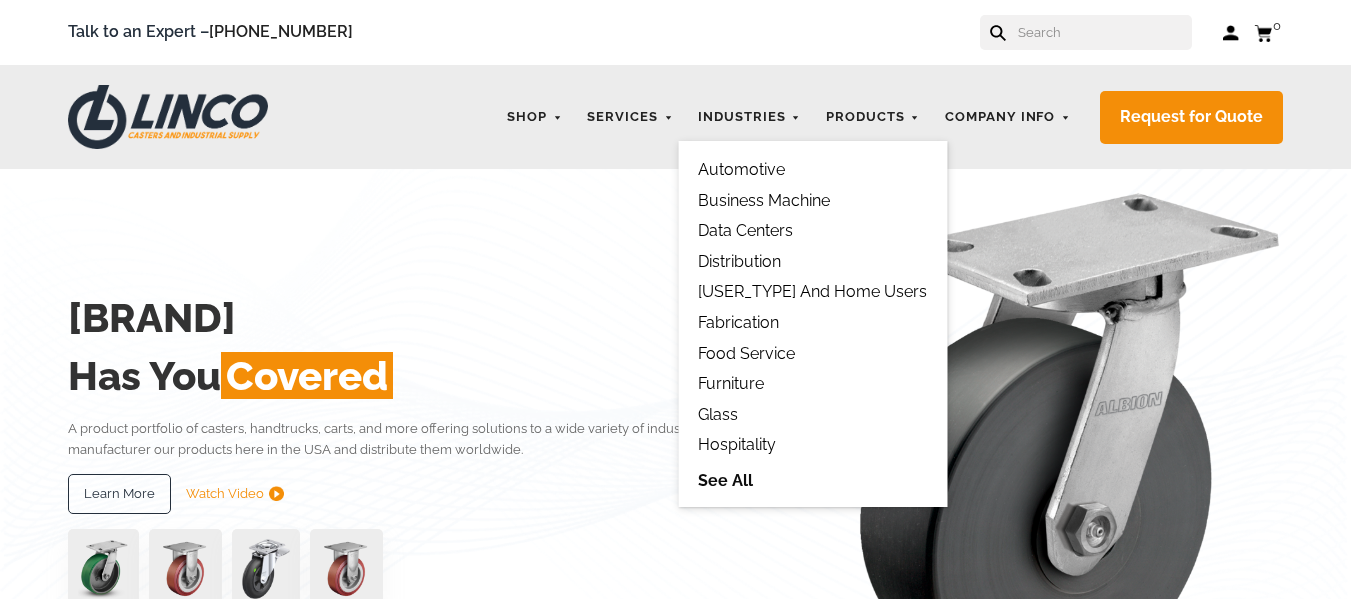 click on "See All" at bounding box center [812, 480] 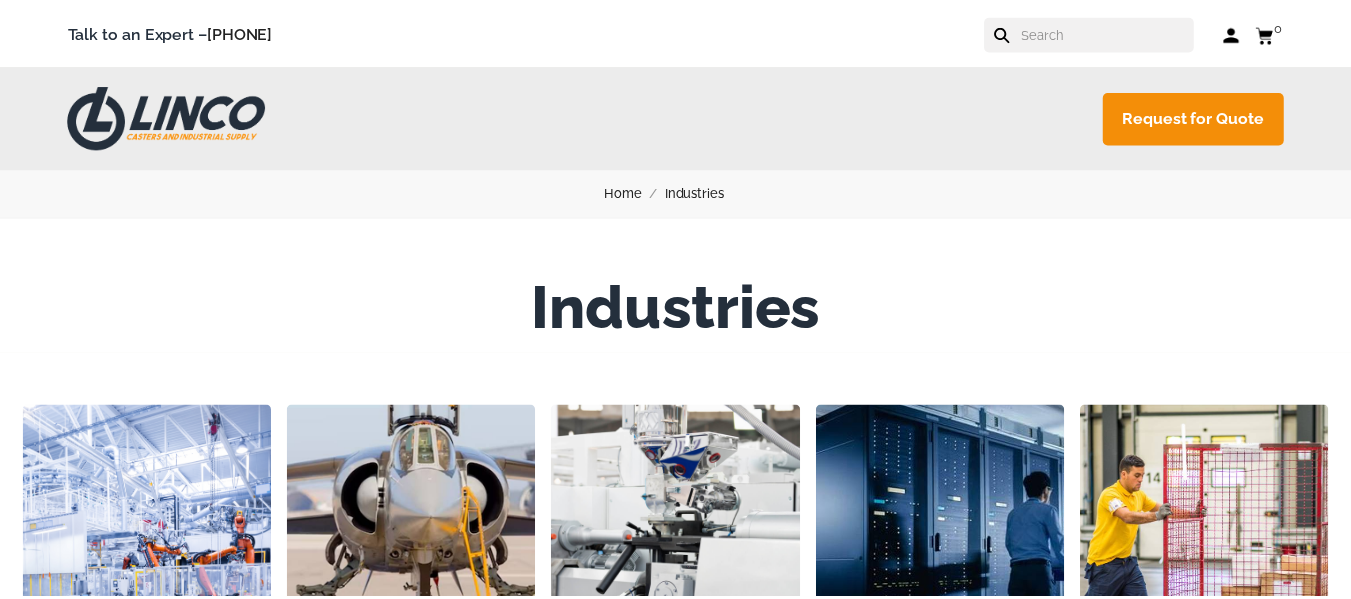 scroll, scrollTop: 0, scrollLeft: 0, axis: both 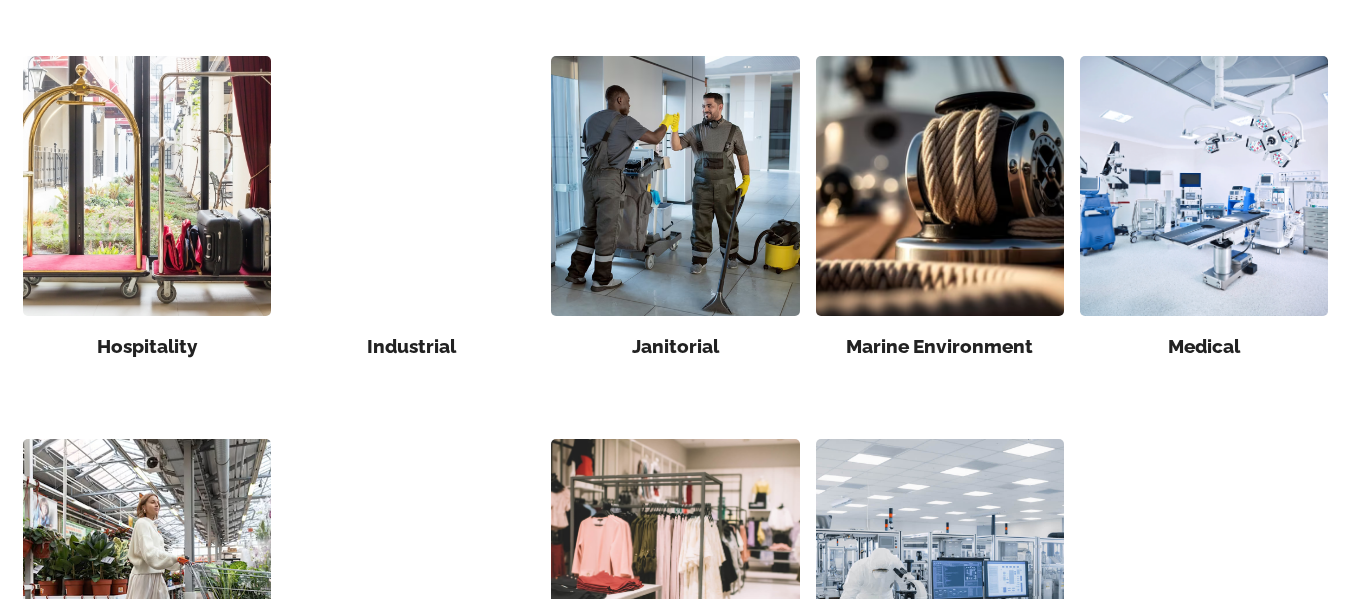 click at bounding box center (1204, 186) 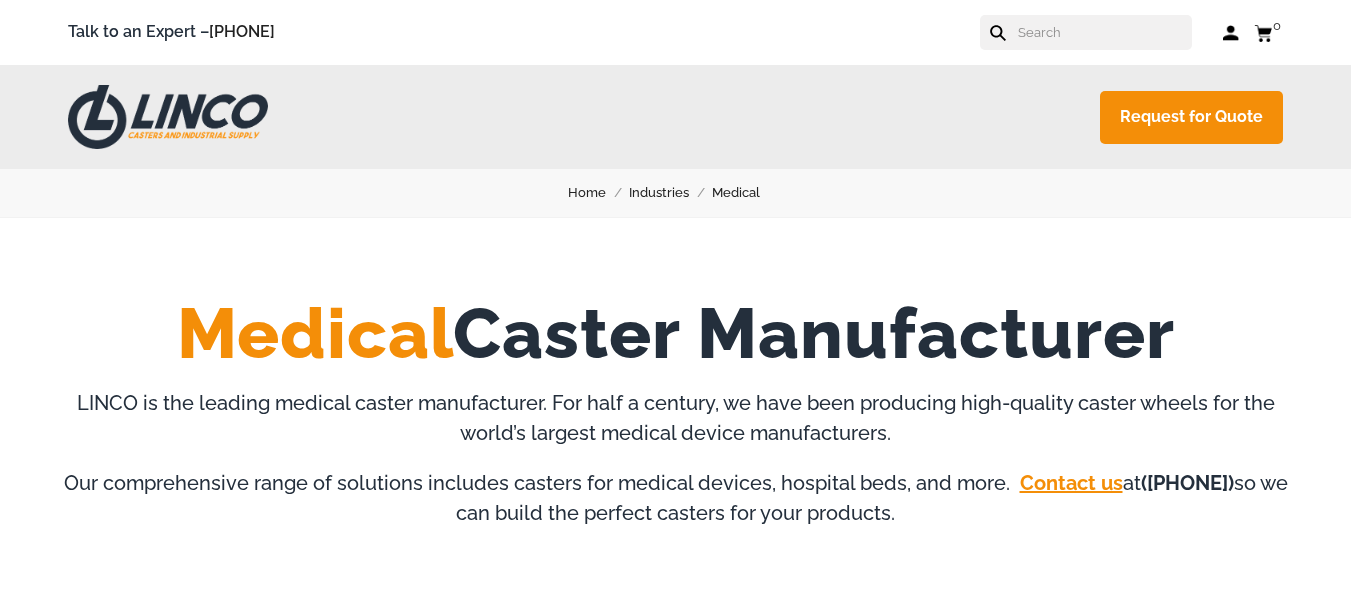 scroll, scrollTop: 0, scrollLeft: 0, axis: both 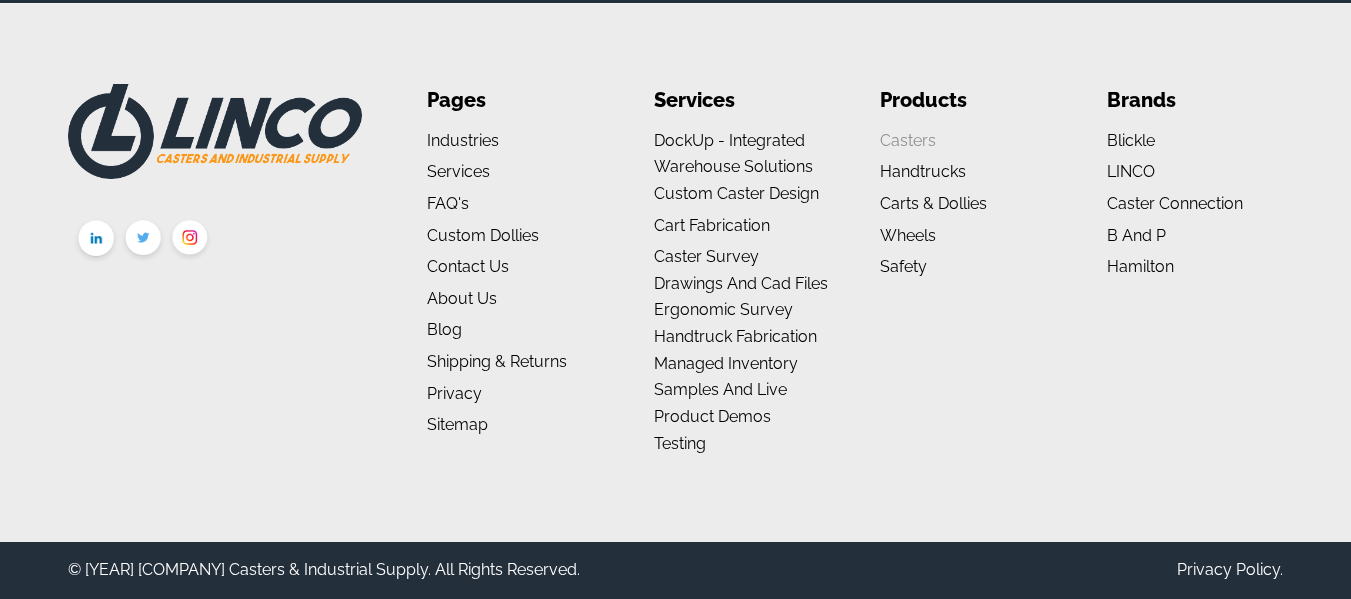 click on "Casters" at bounding box center [908, 140] 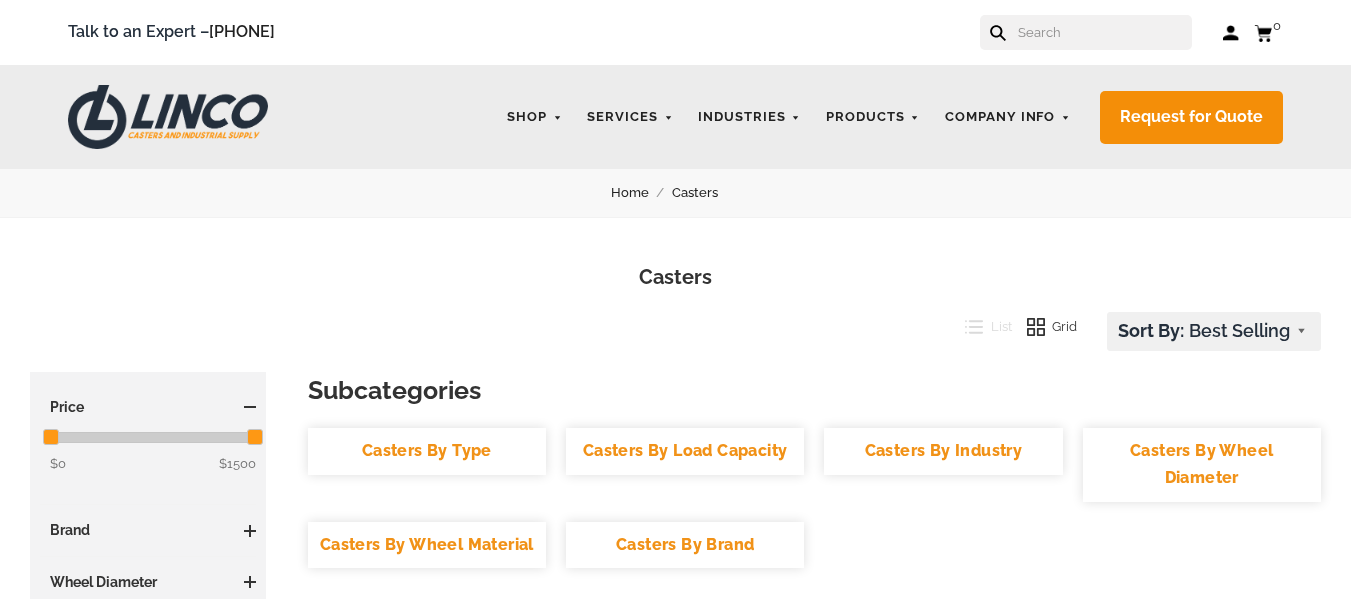 scroll, scrollTop: 200, scrollLeft: 0, axis: vertical 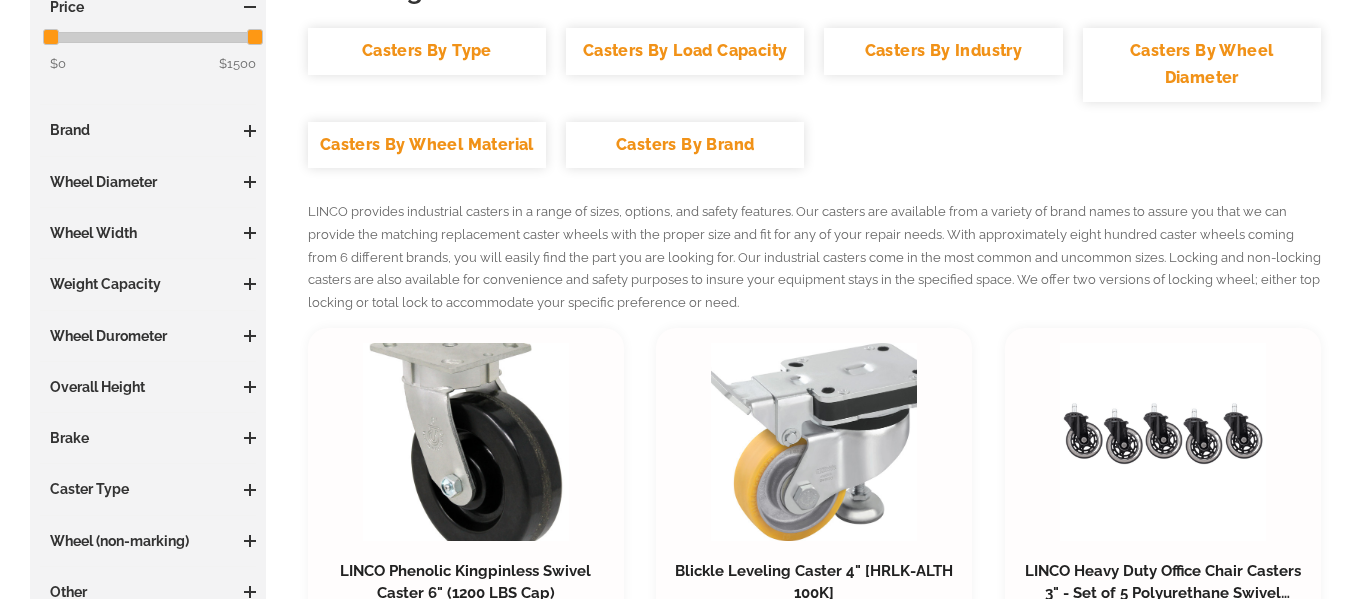 click on "Casters By Industry" at bounding box center [943, 51] 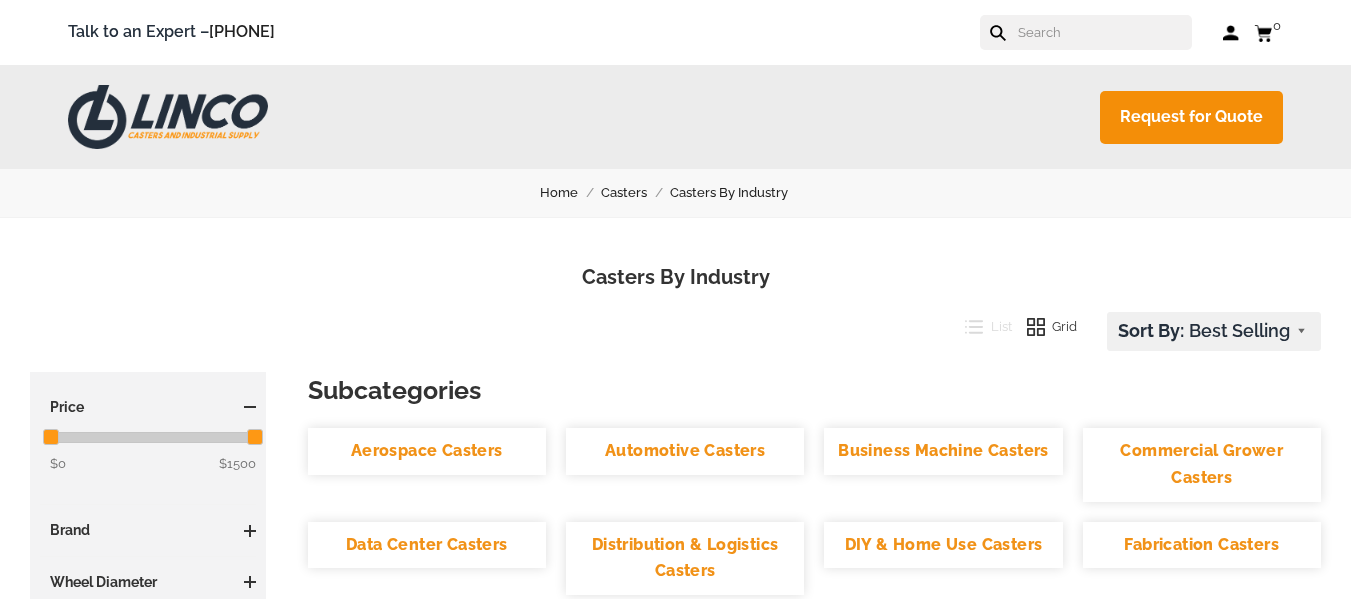 scroll, scrollTop: 47, scrollLeft: 0, axis: vertical 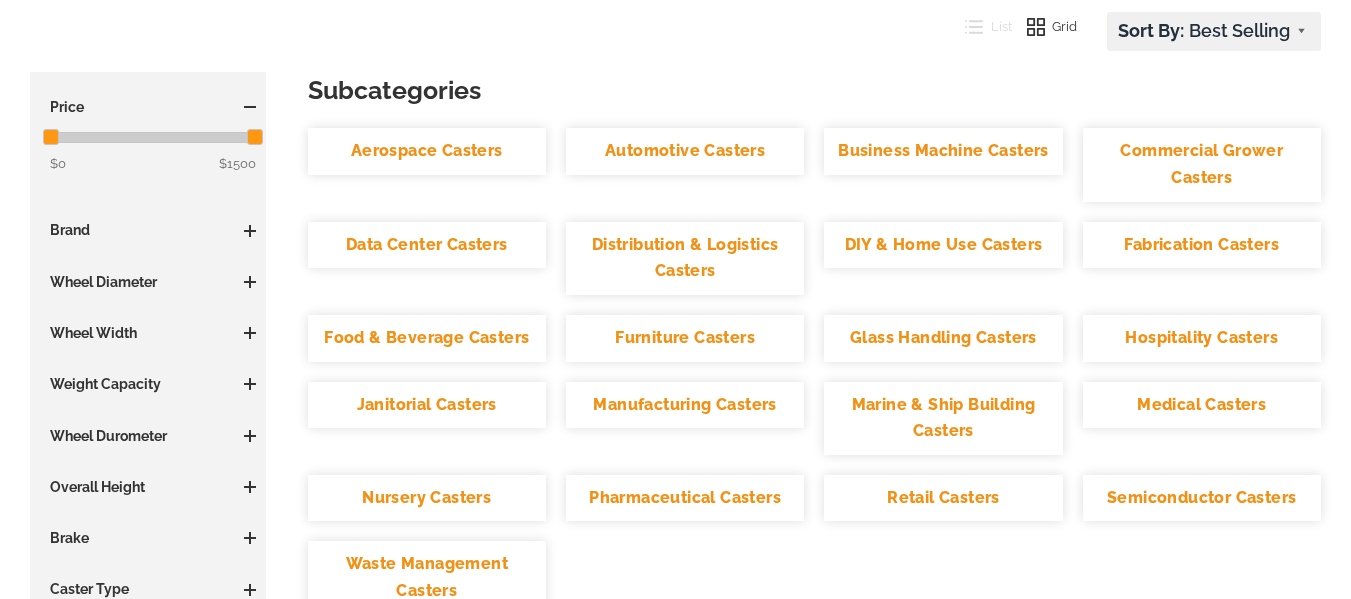 click on "Pharmaceutical Casters" at bounding box center [685, 498] 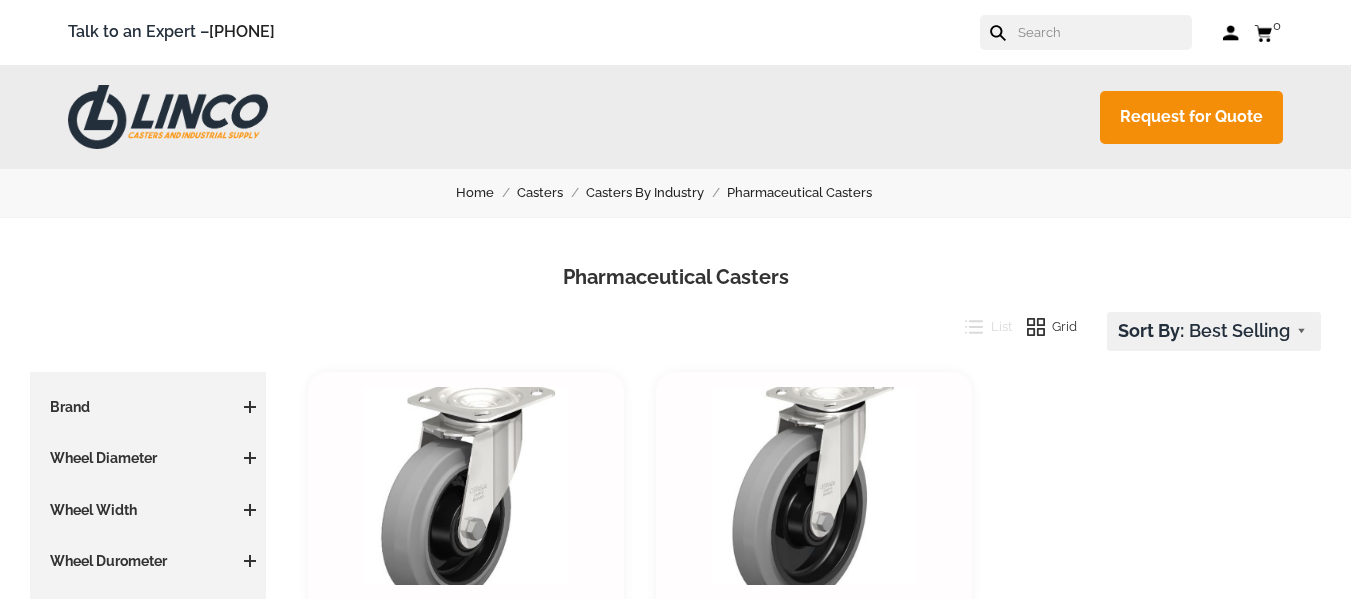 scroll, scrollTop: 0, scrollLeft: 0, axis: both 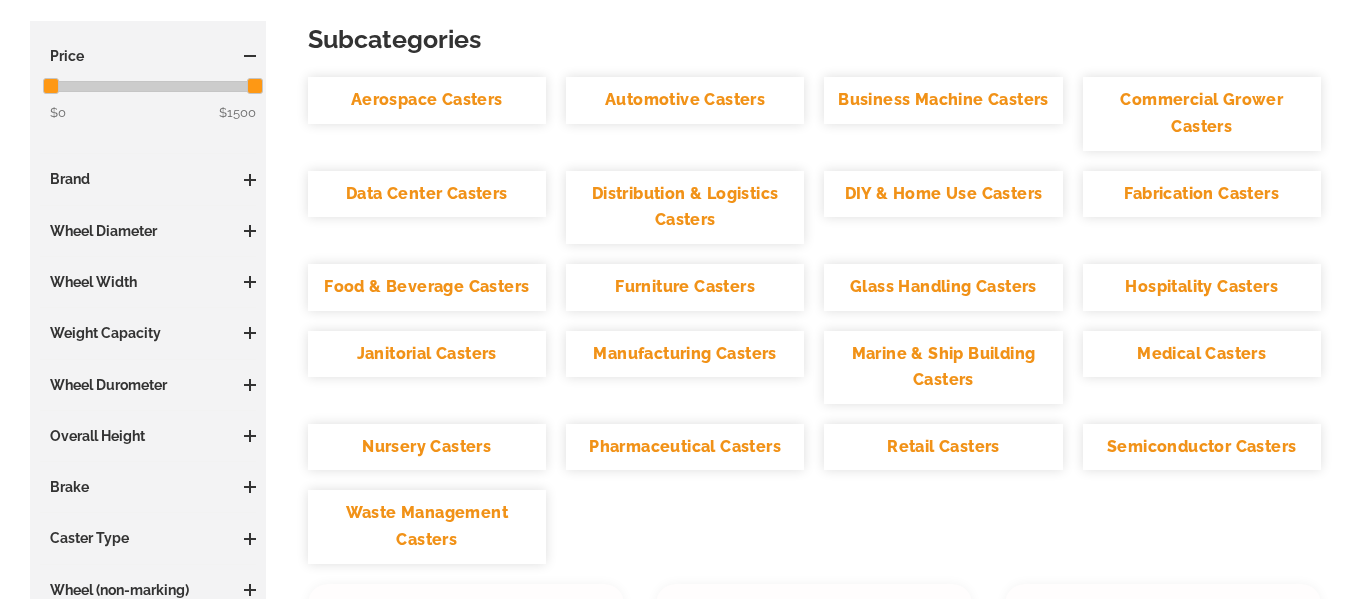 click on "Medical Casters" at bounding box center [1202, 354] 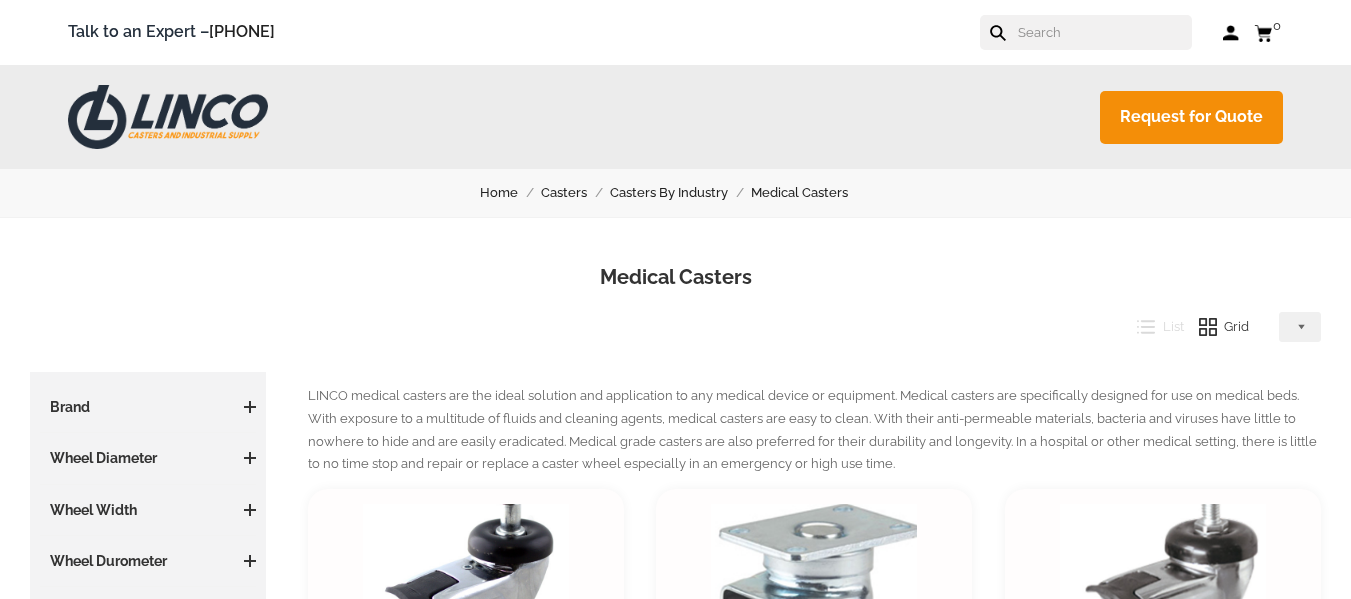 scroll, scrollTop: 0, scrollLeft: 0, axis: both 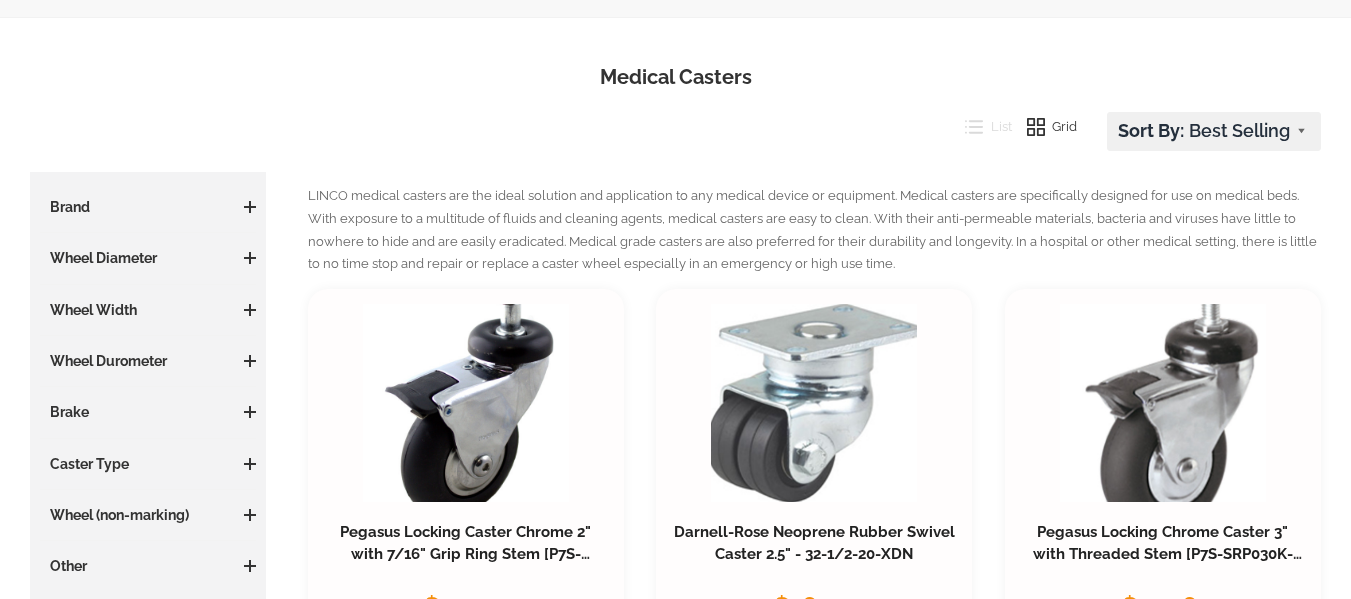 click on "Caster Type" at bounding box center [148, 464] 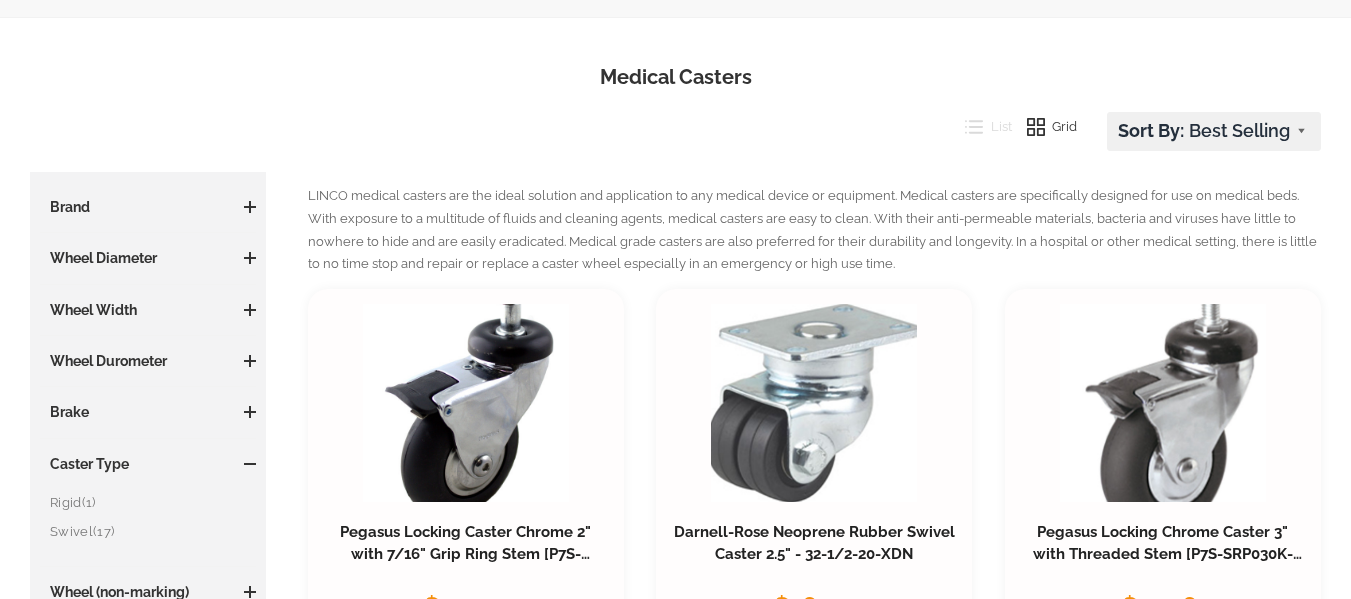 scroll, scrollTop: 300, scrollLeft: 0, axis: vertical 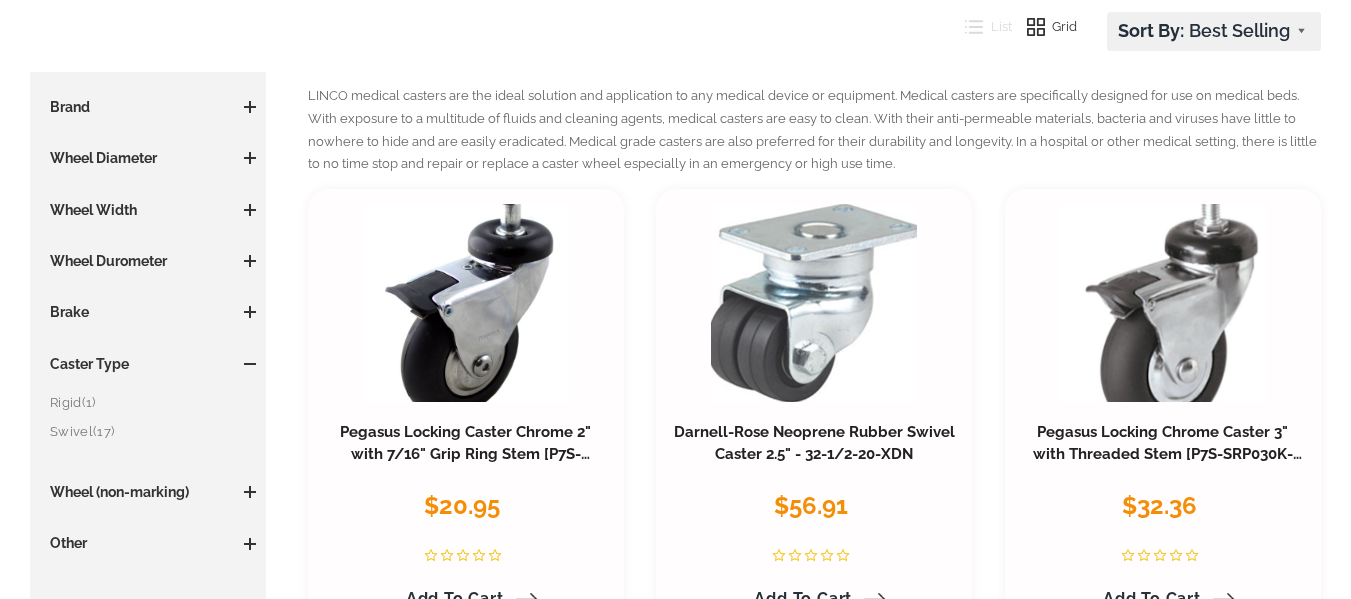 click on "Caster Type" at bounding box center (148, 364) 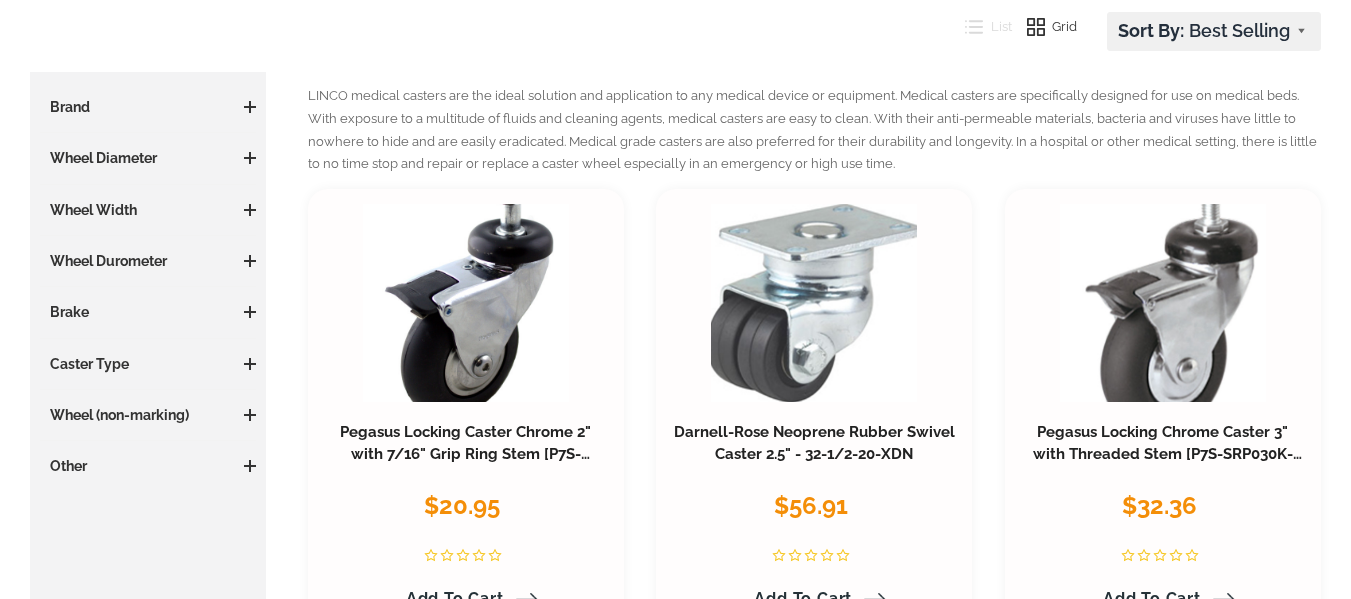 click at bounding box center (250, 415) 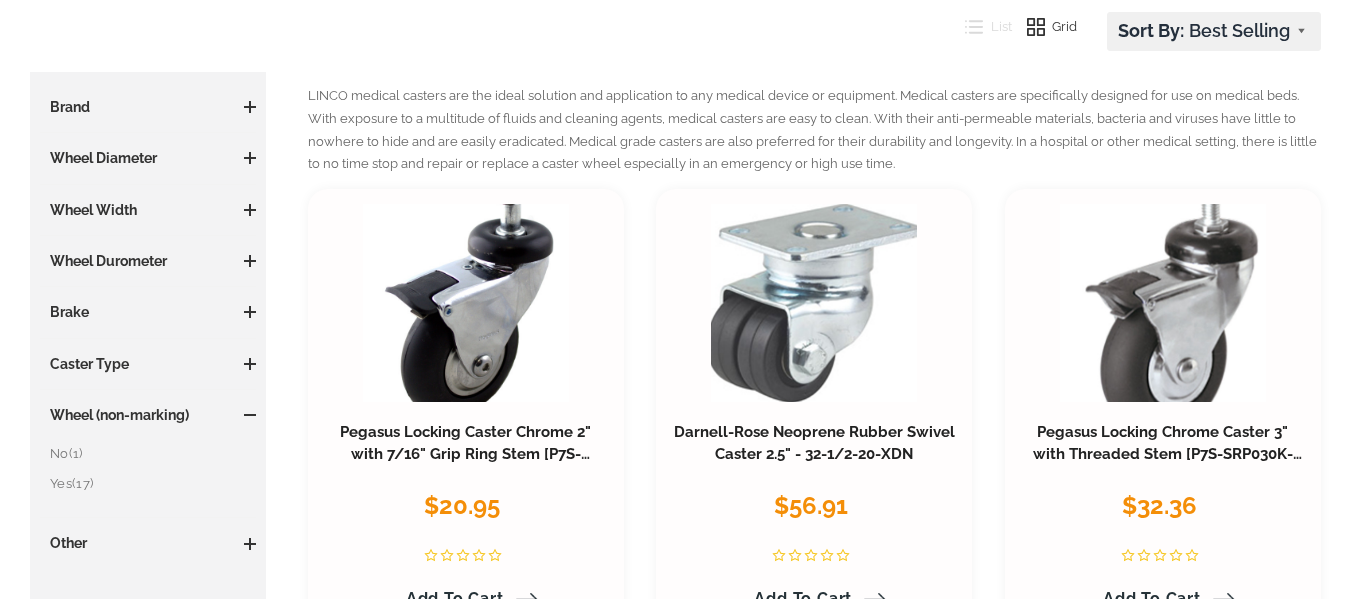 click at bounding box center (250, 415) 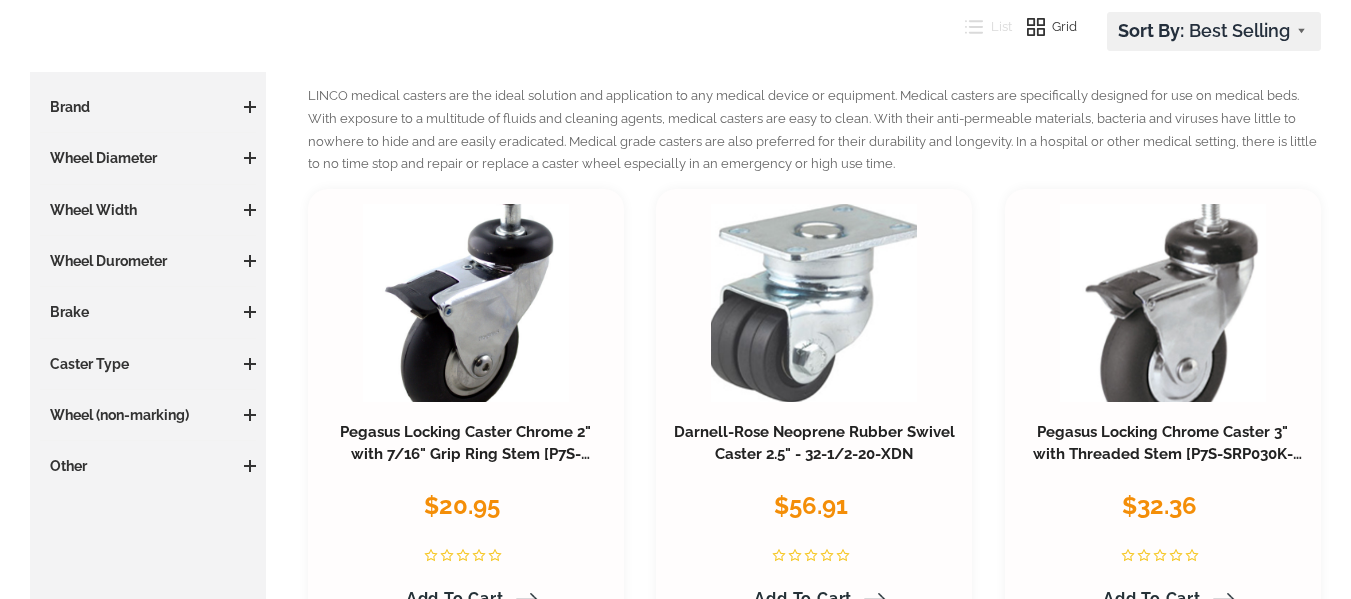 click at bounding box center (250, 261) 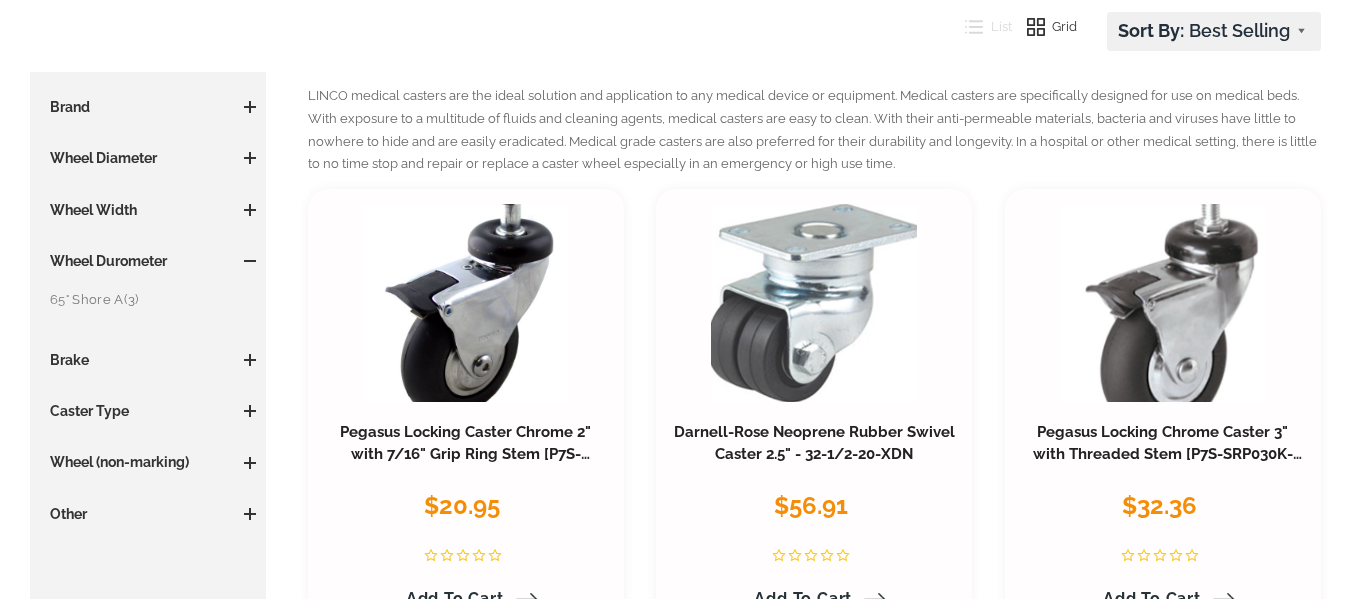click at bounding box center (250, 261) 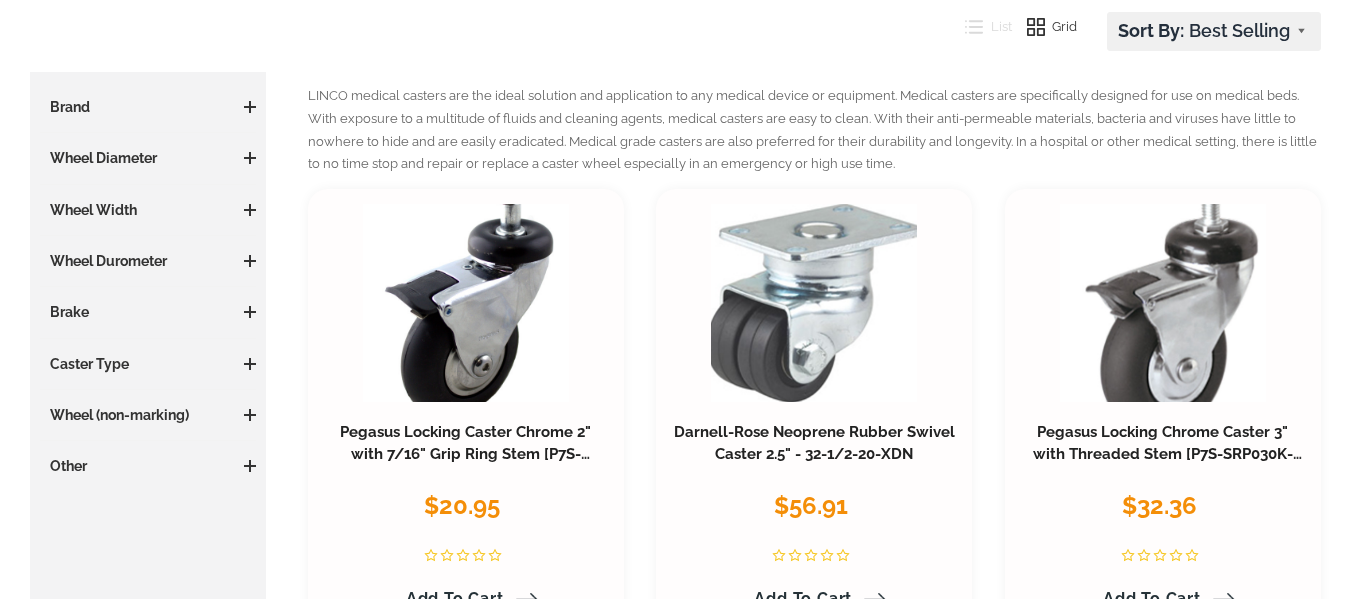 click on "Brand" at bounding box center (148, 107) 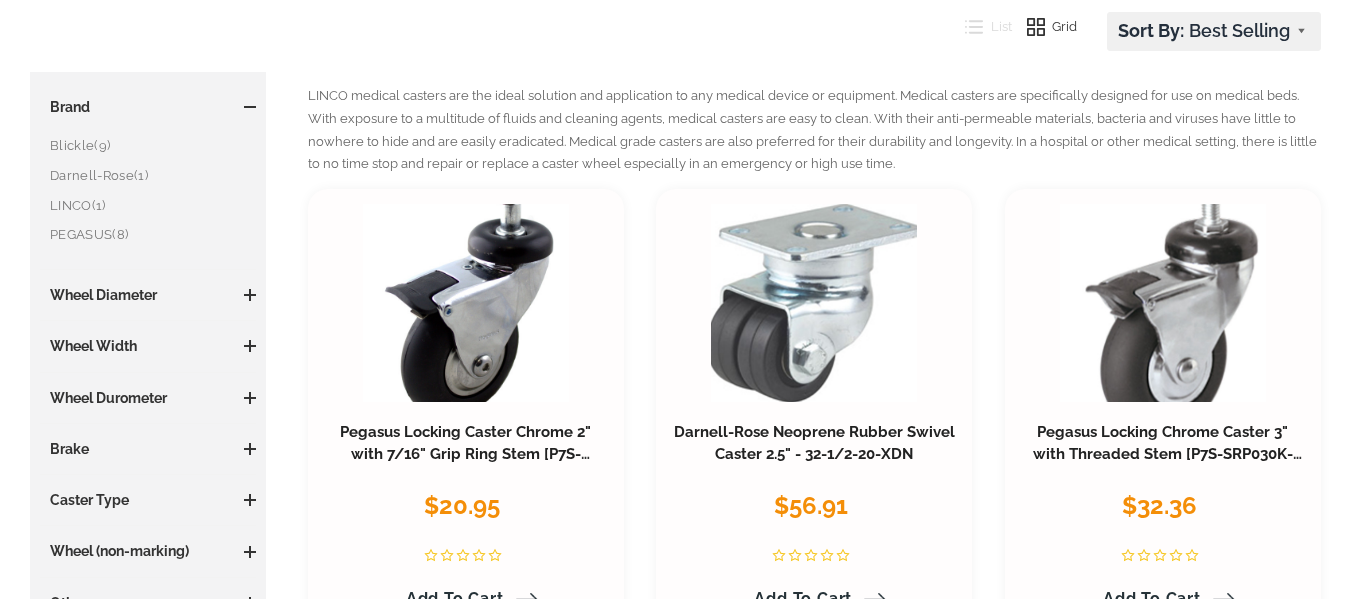 click at bounding box center (250, 107) 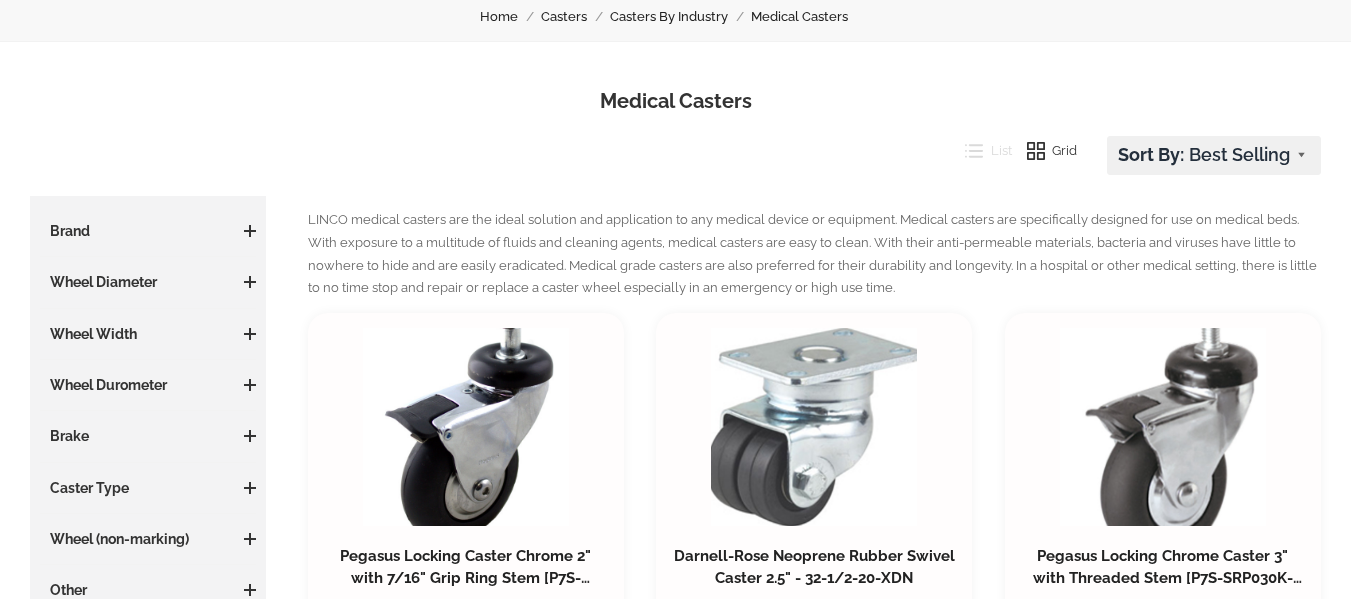 scroll, scrollTop: 0, scrollLeft: 0, axis: both 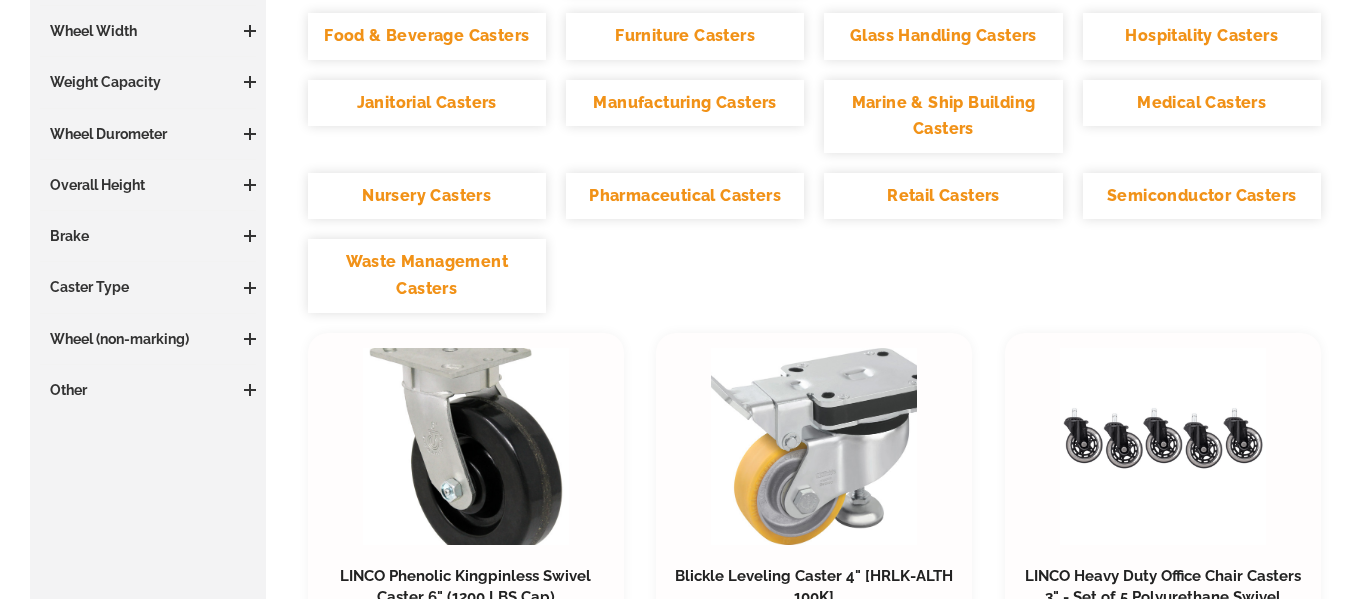 click at bounding box center (250, 288) 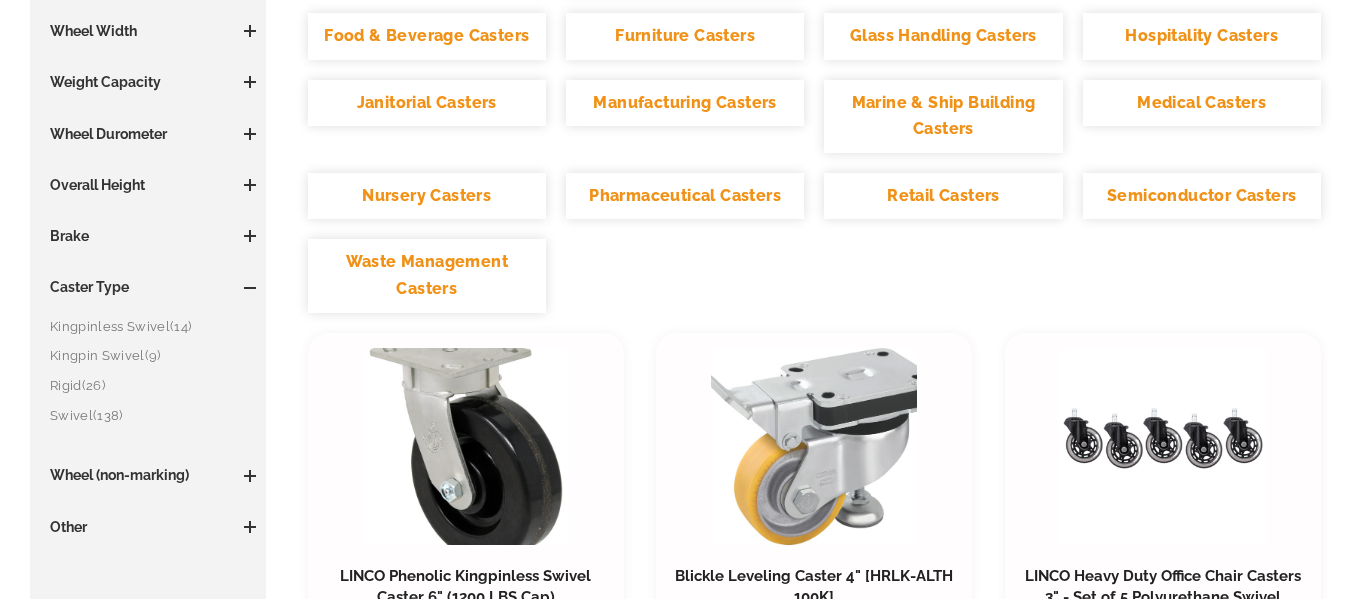 click on "(138)" at bounding box center (108, 415) 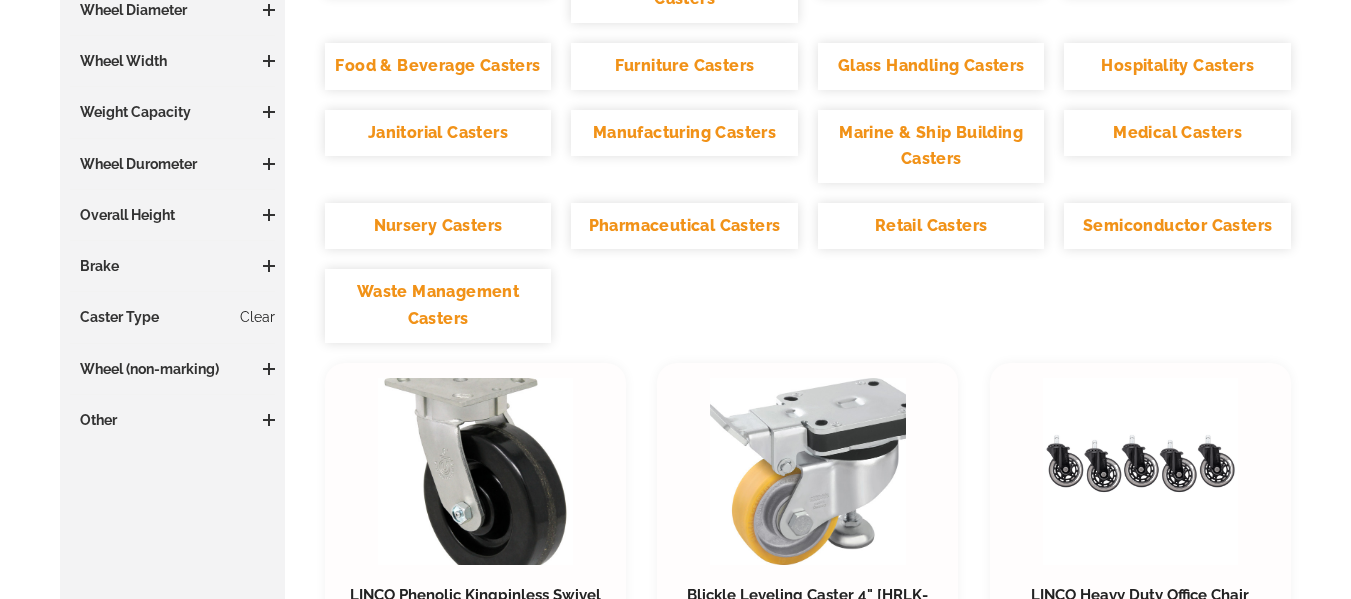 scroll, scrollTop: 502, scrollLeft: 0, axis: vertical 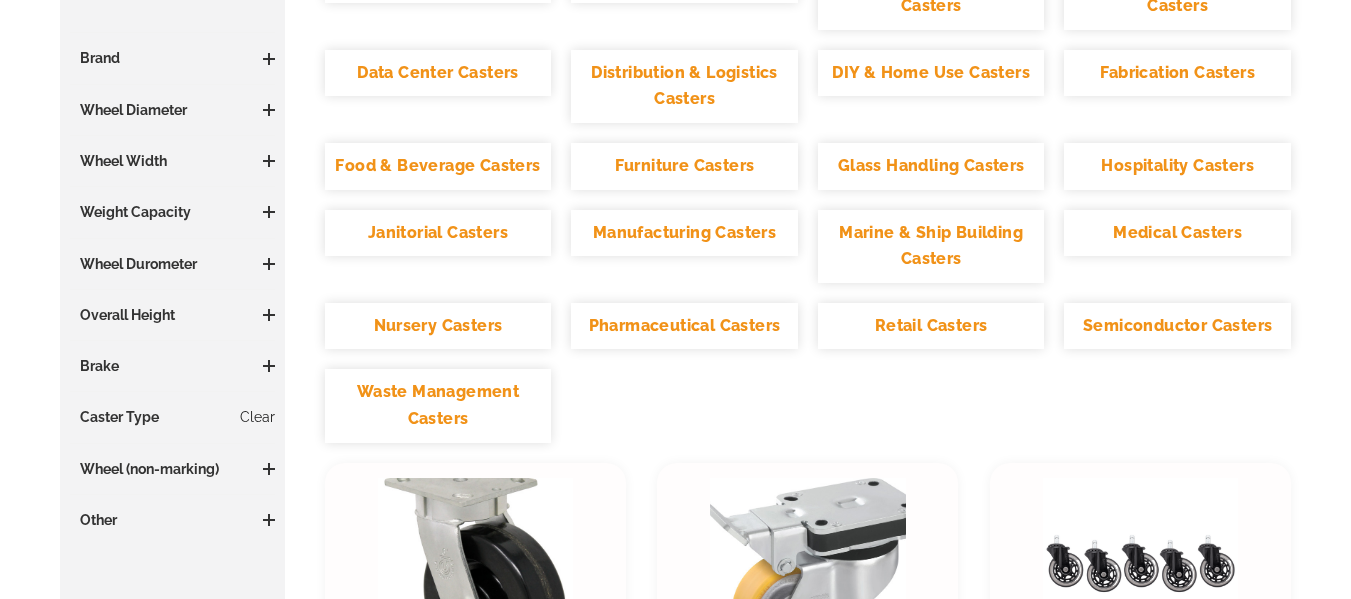 click at bounding box center [269, 110] 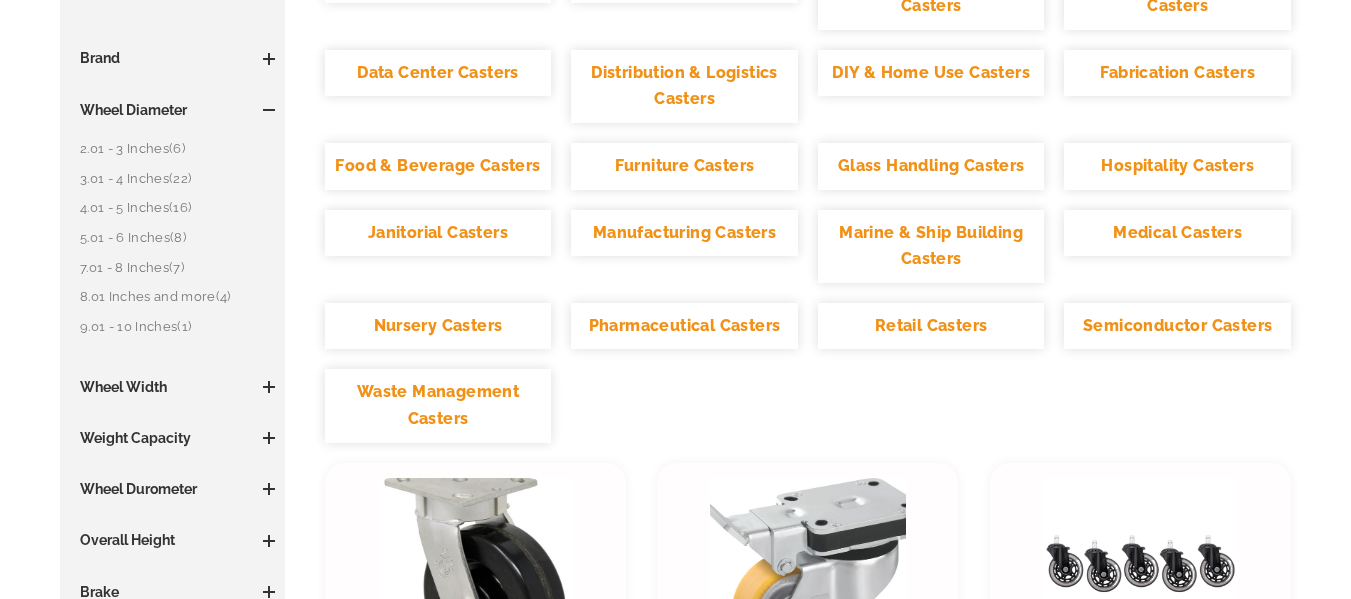 click on "(8)" at bounding box center [178, 237] 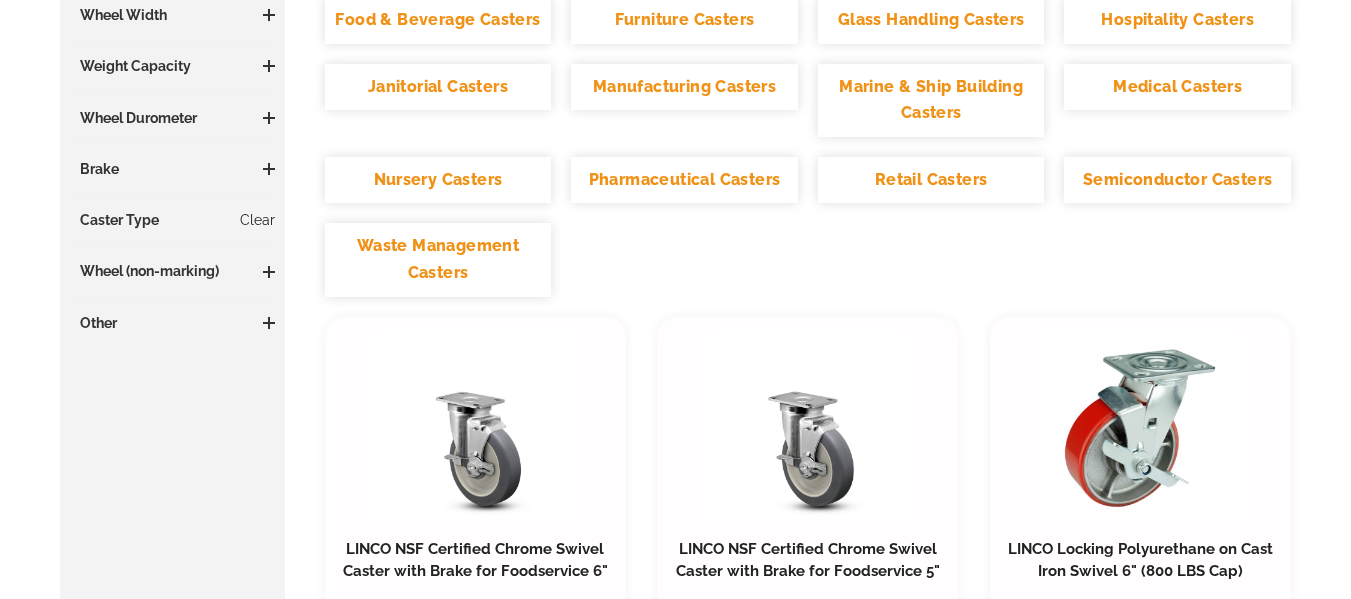 scroll, scrollTop: 302, scrollLeft: 0, axis: vertical 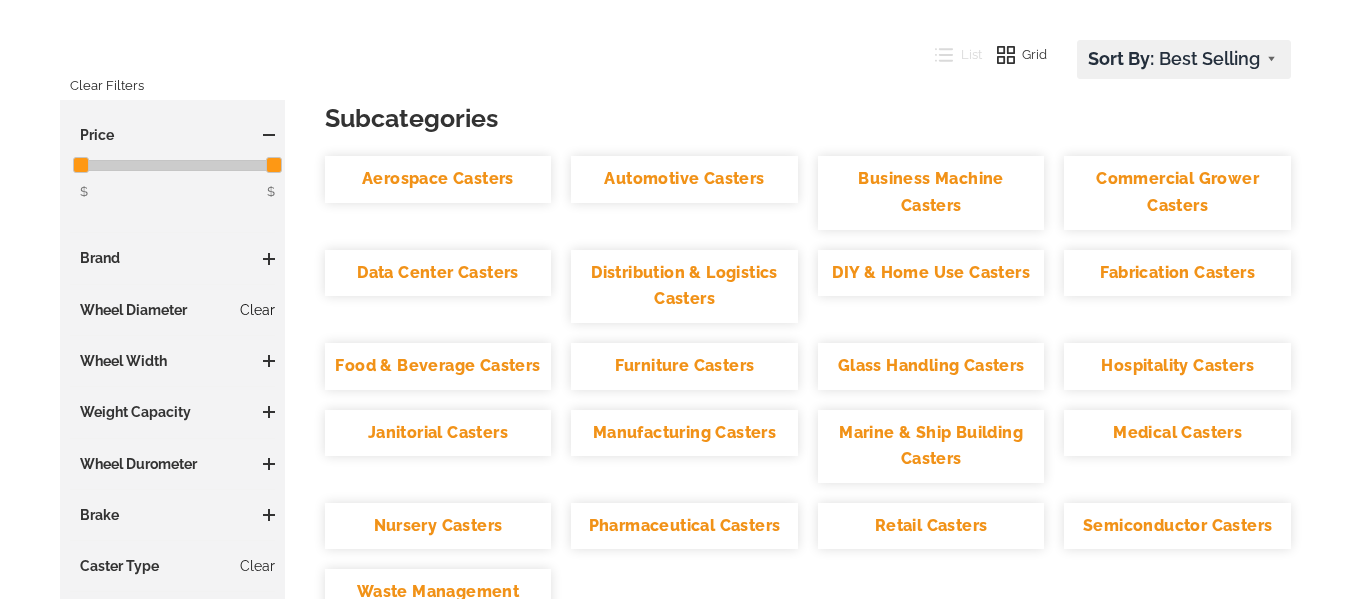 click on "Clear" at bounding box center (257, 310) 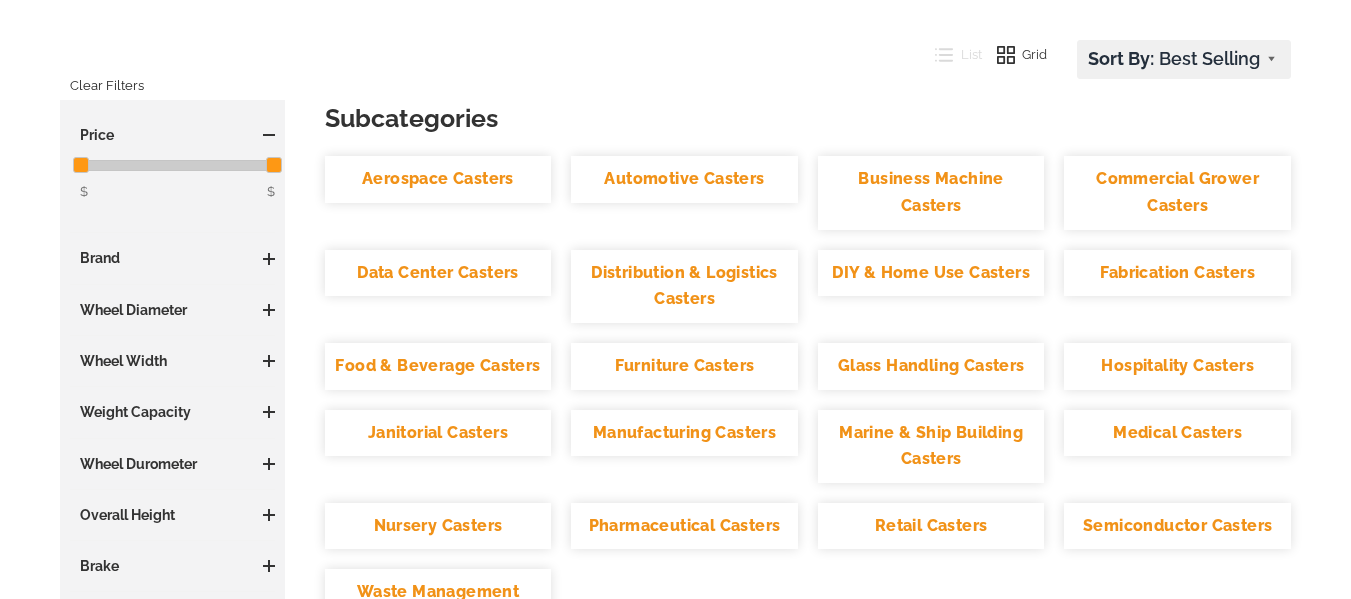 click at bounding box center [269, 310] 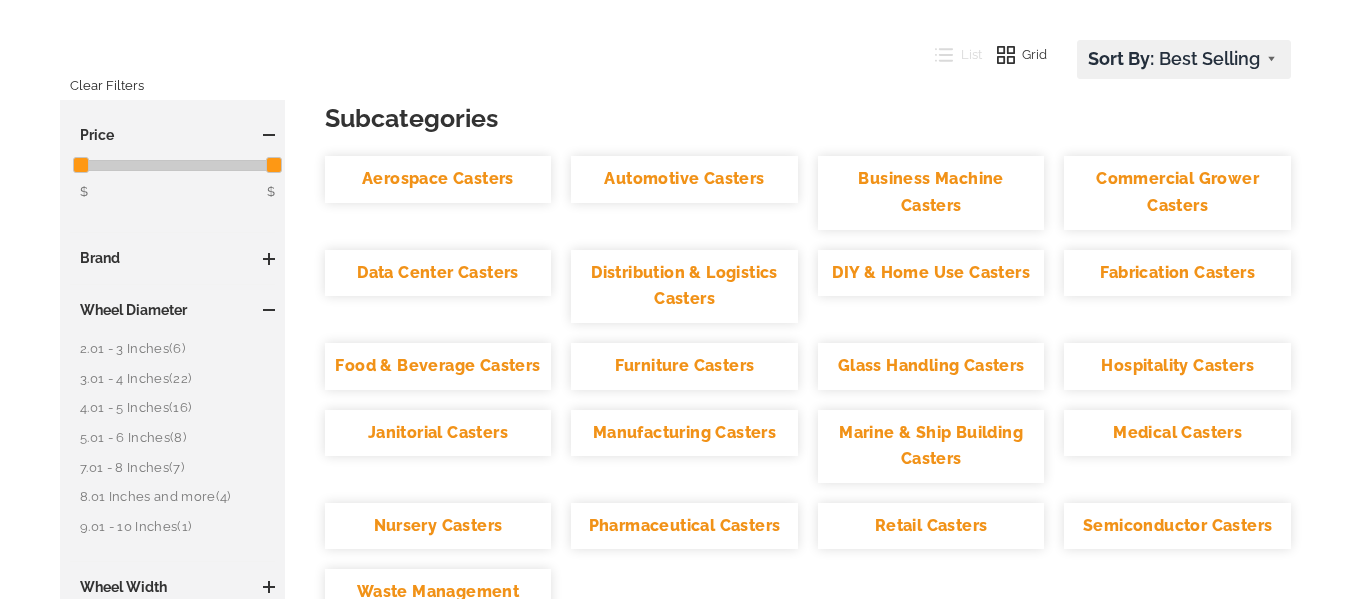 click on "4.01 - 5 Inches
(16)" at bounding box center [177, 408] 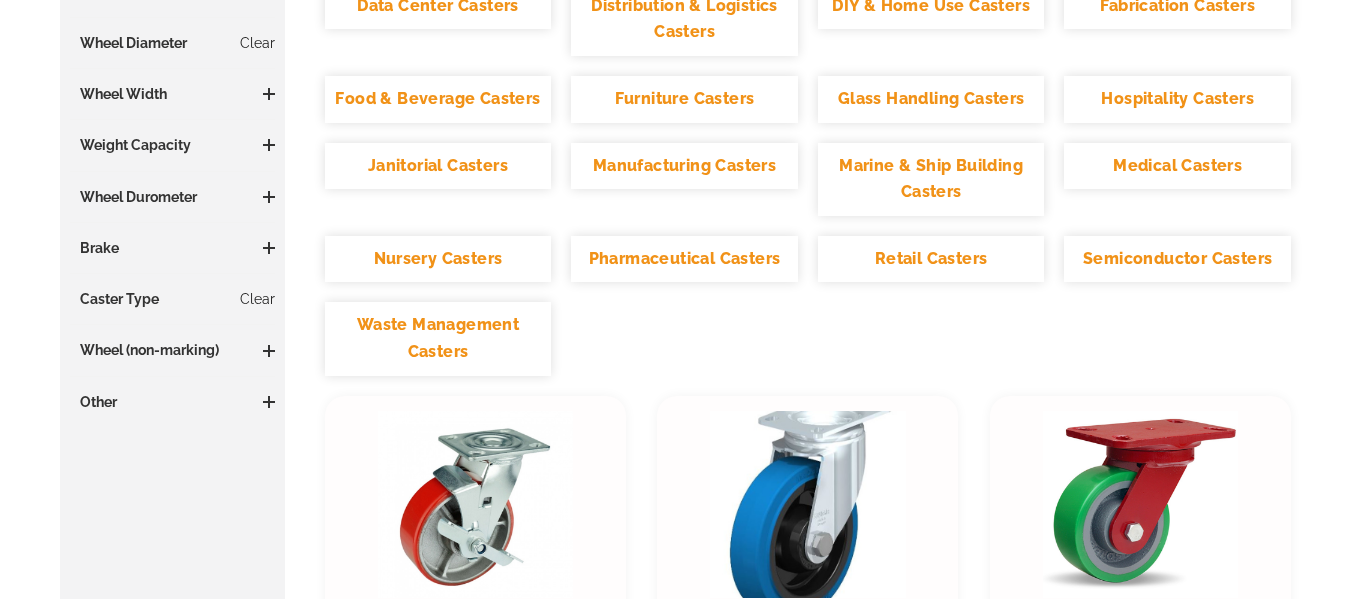 scroll, scrollTop: 602, scrollLeft: 0, axis: vertical 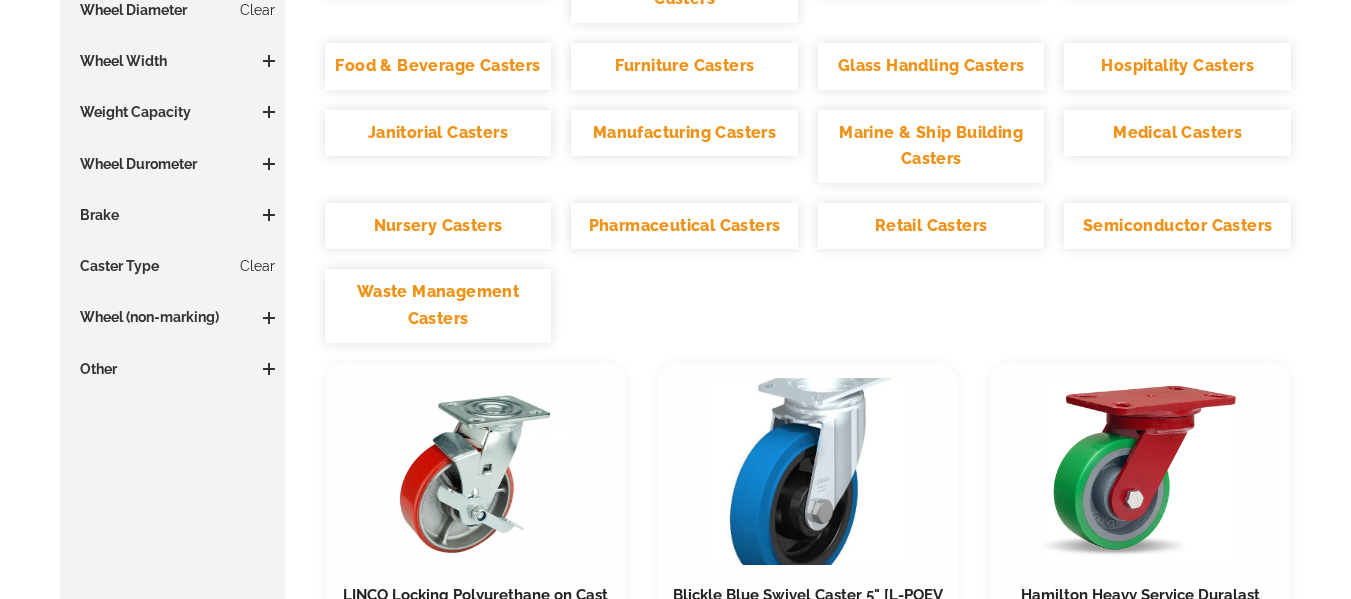 click at bounding box center [269, 369] 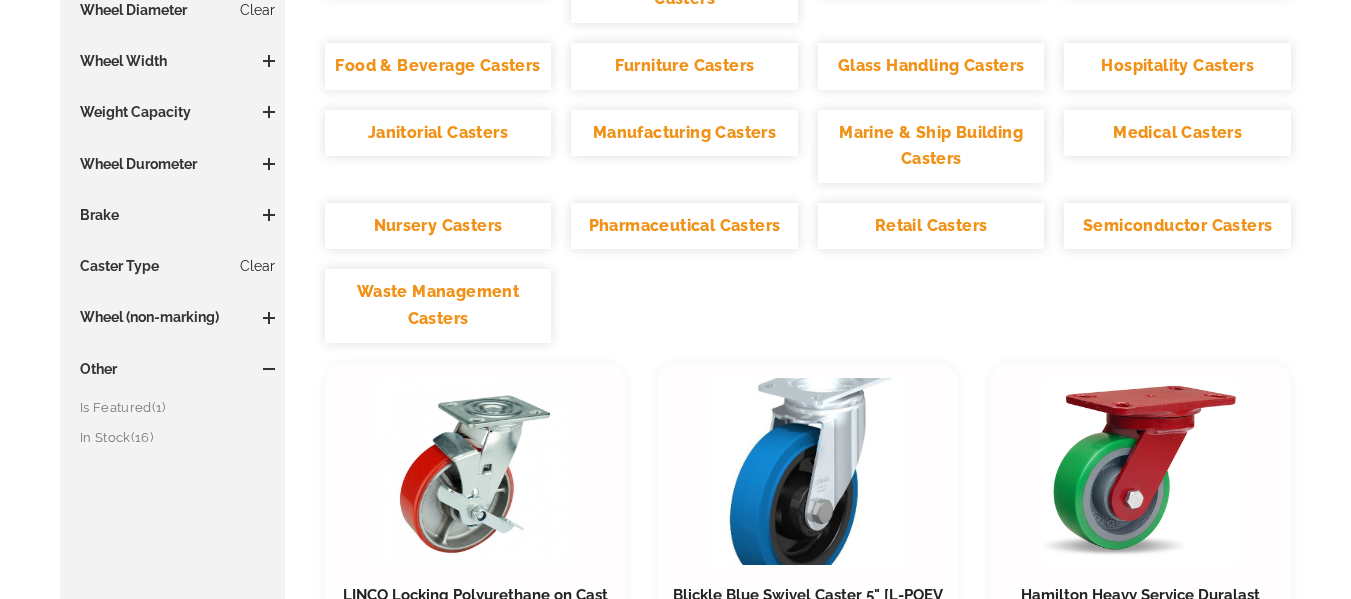 click at bounding box center (269, 369) 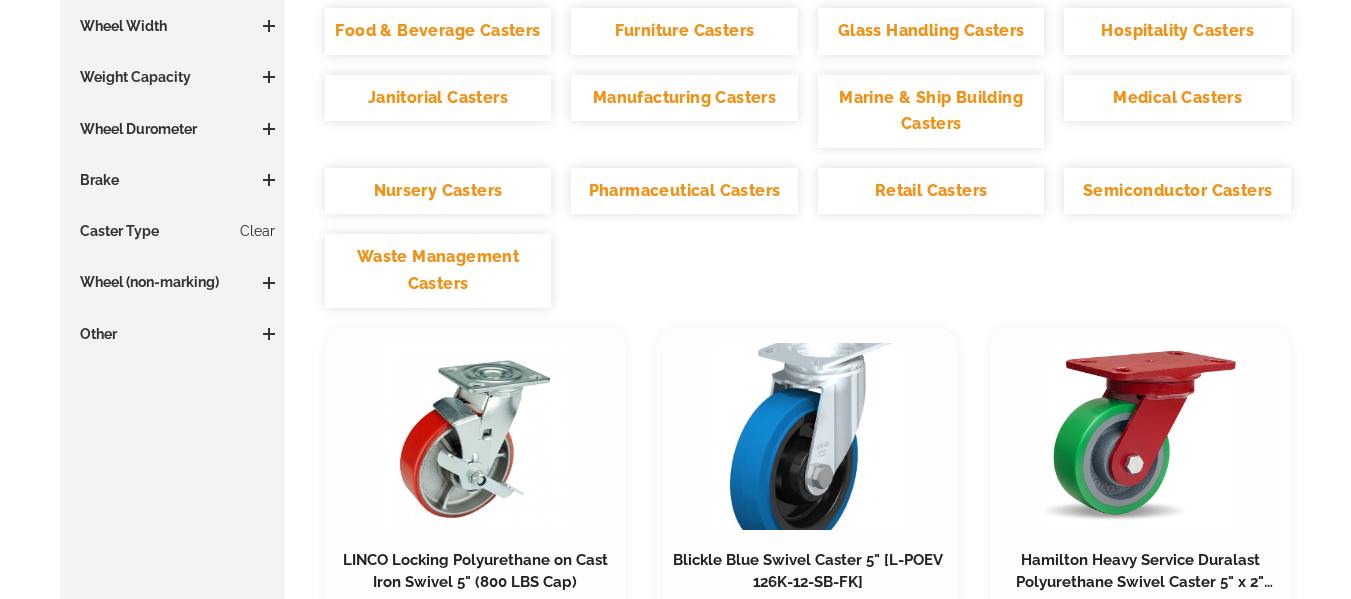 scroll, scrollTop: 602, scrollLeft: 0, axis: vertical 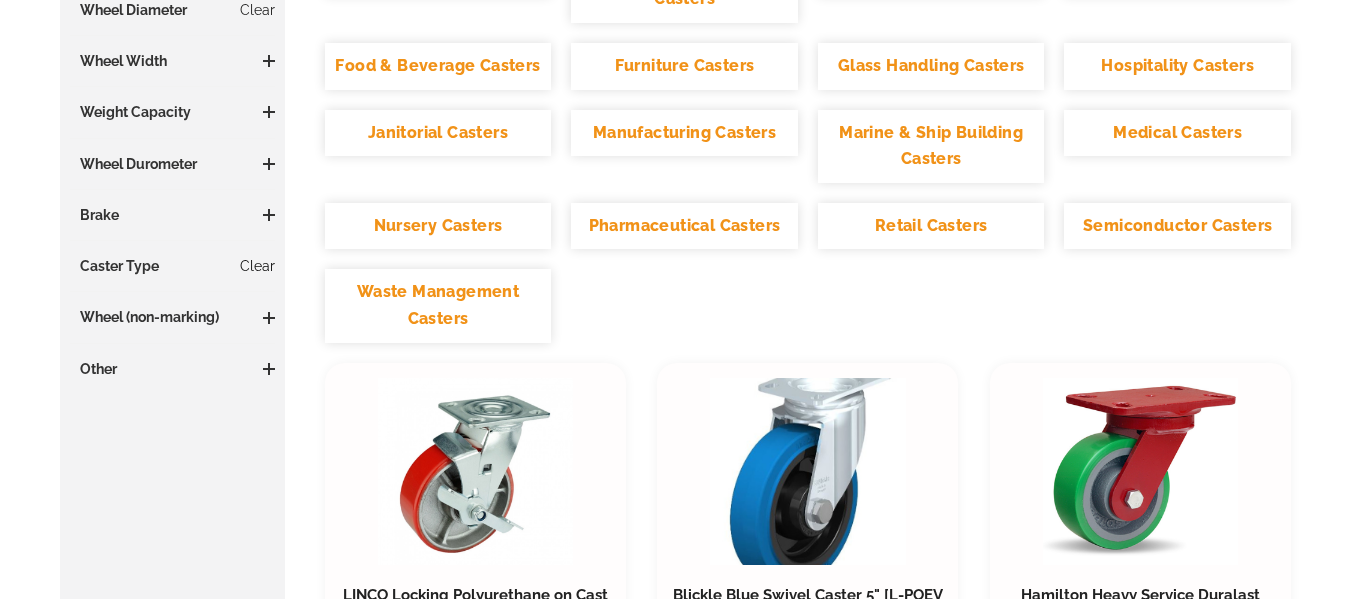 click on "Clear" at bounding box center (257, 266) 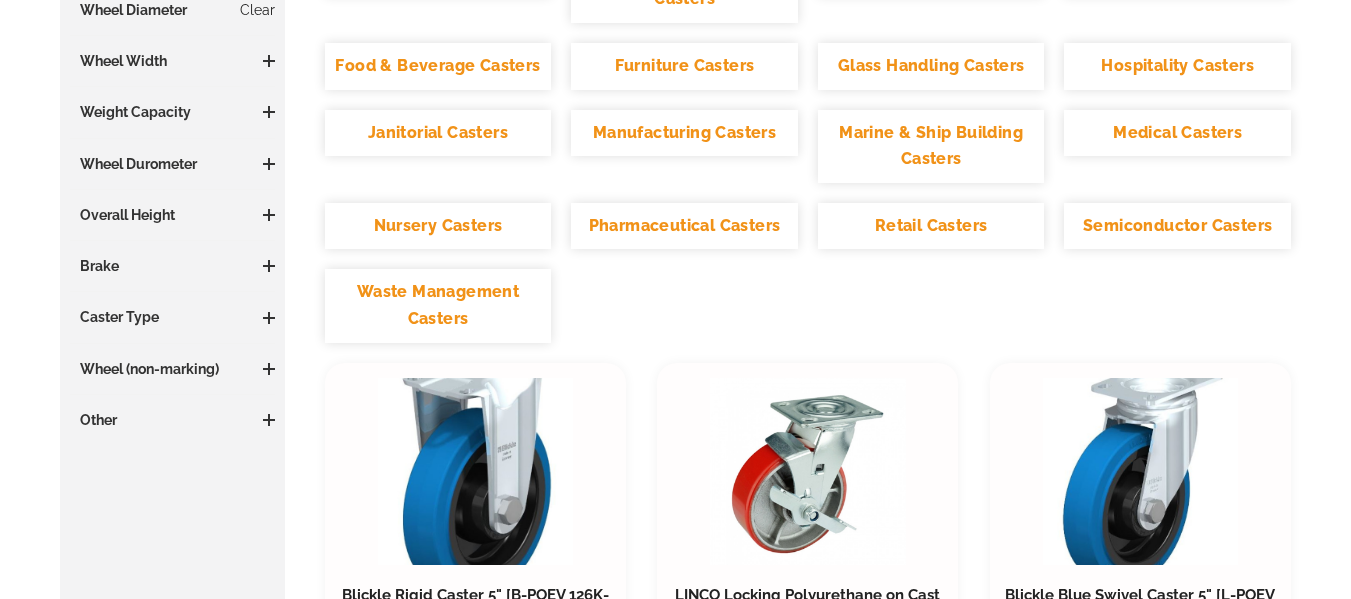click at bounding box center (269, 318) 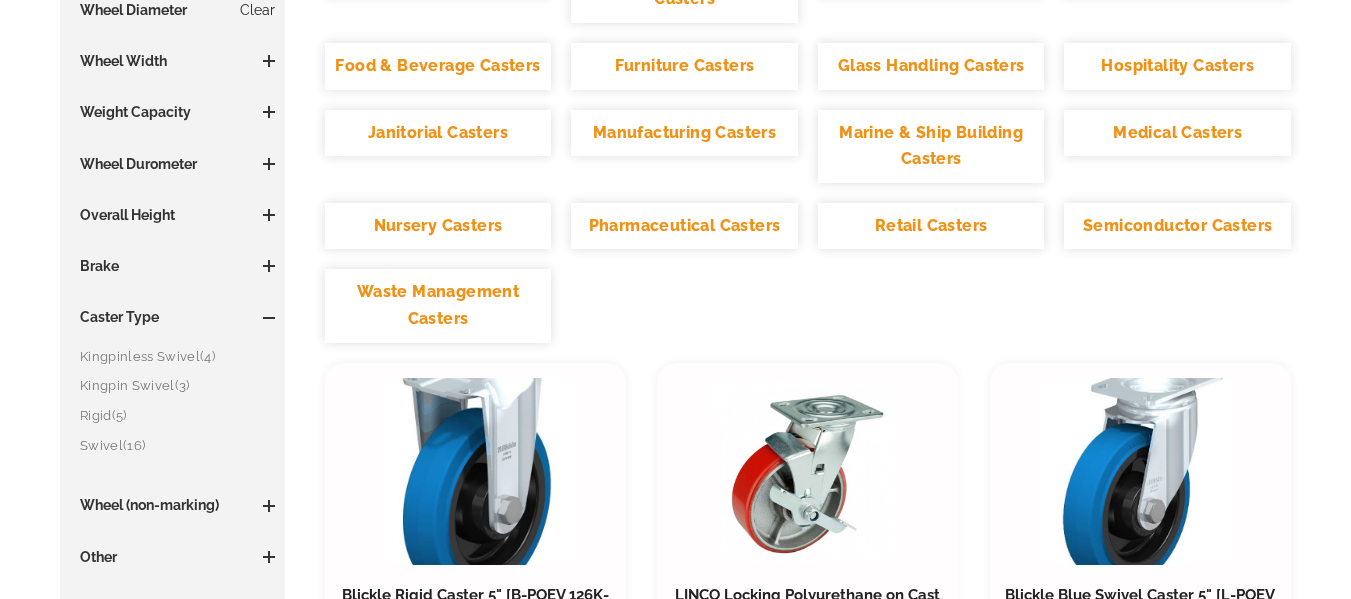 click on "(4)" at bounding box center (207, 356) 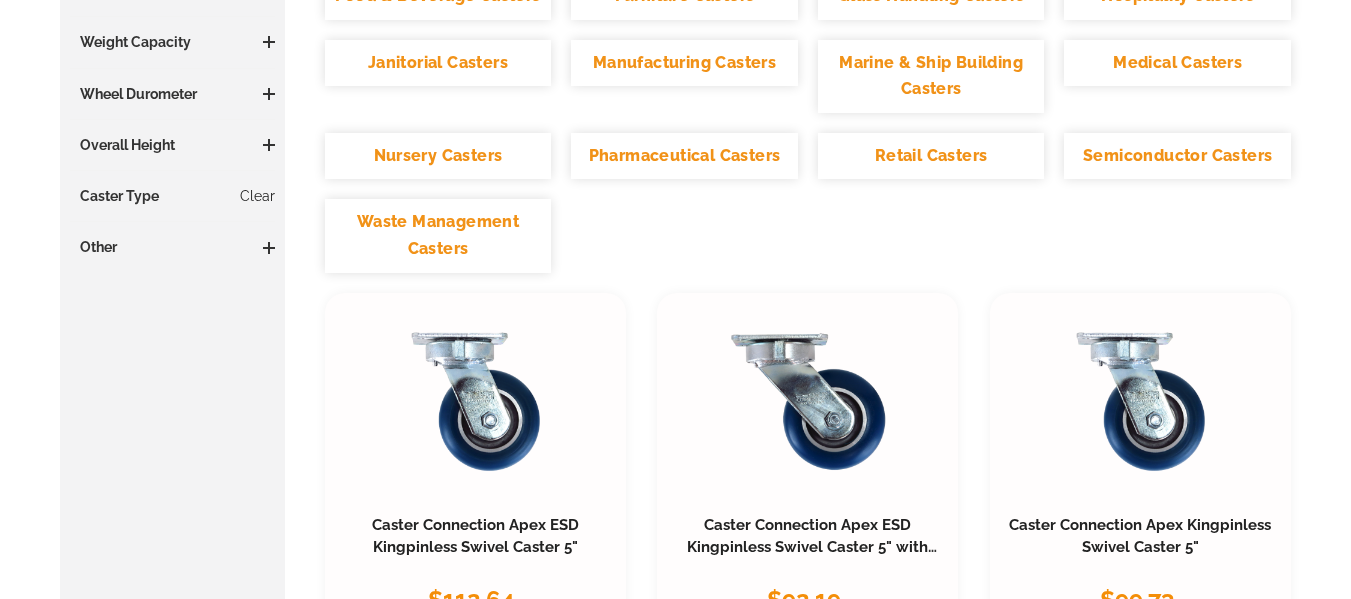 scroll, scrollTop: 702, scrollLeft: 0, axis: vertical 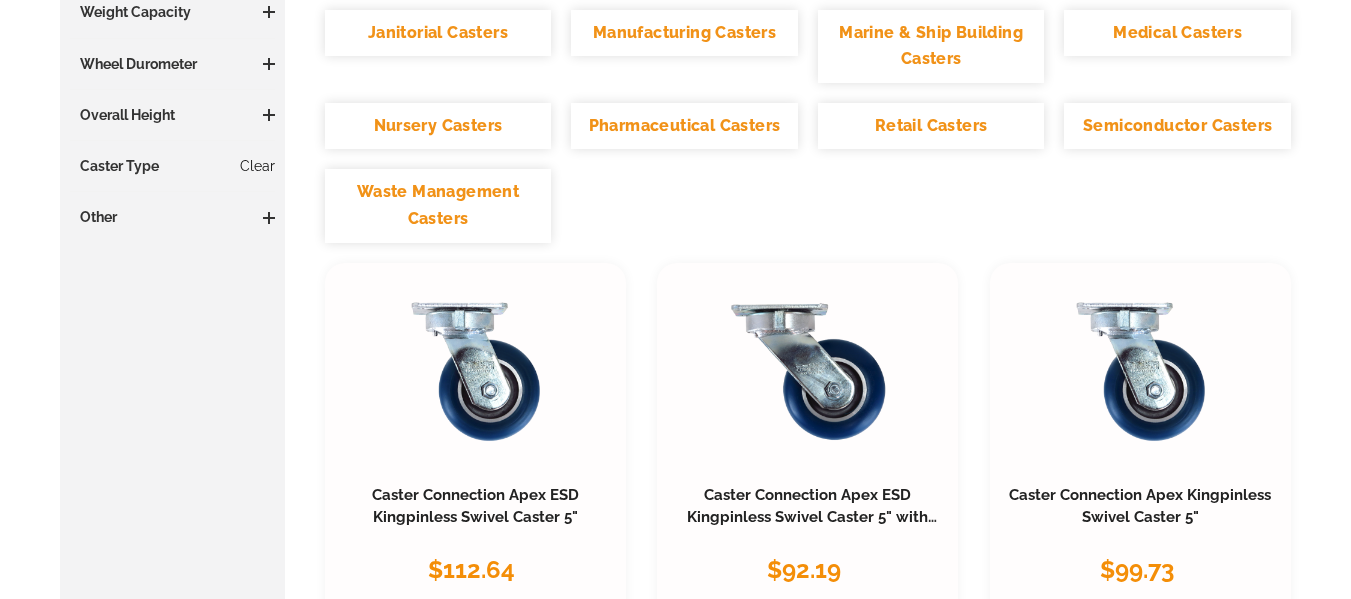 click on "Clear" at bounding box center [257, 166] 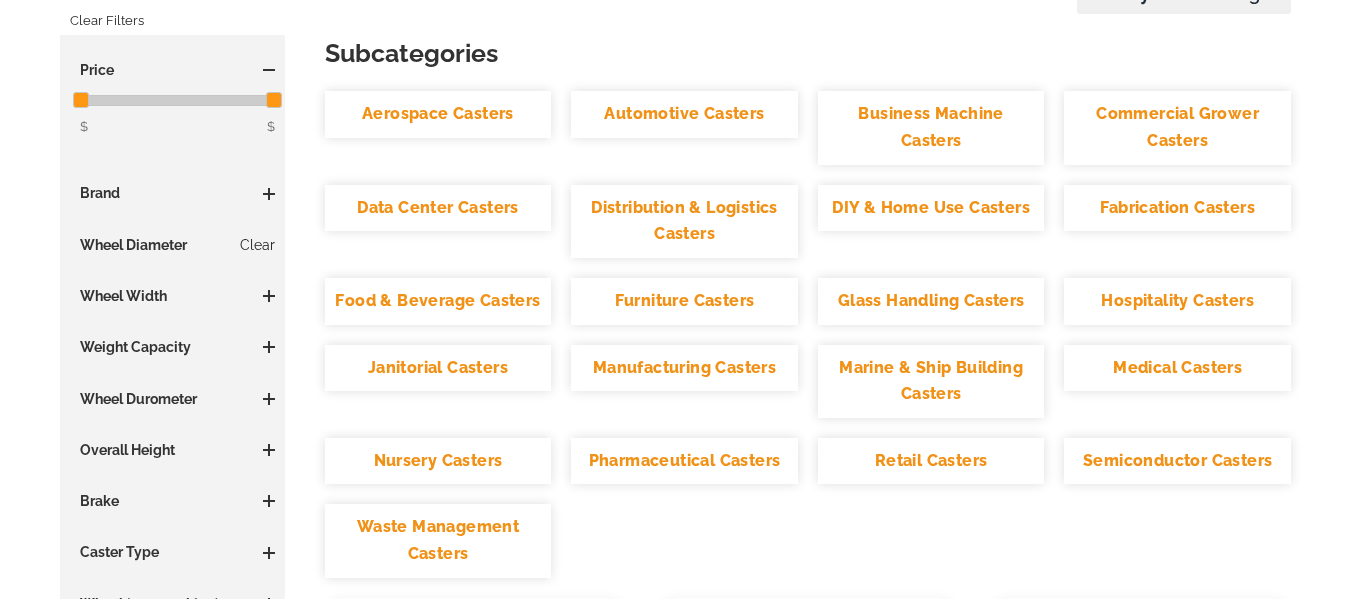 scroll, scrollTop: 402, scrollLeft: 0, axis: vertical 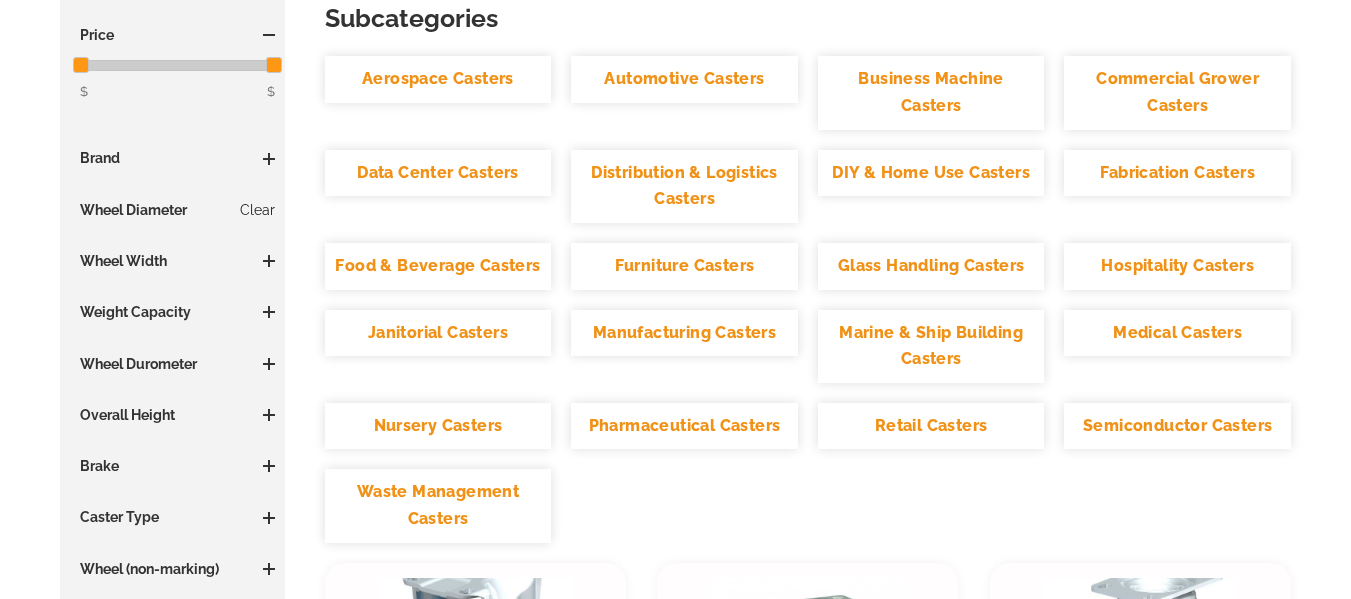 click on "Medical Casters" at bounding box center [1177, 333] 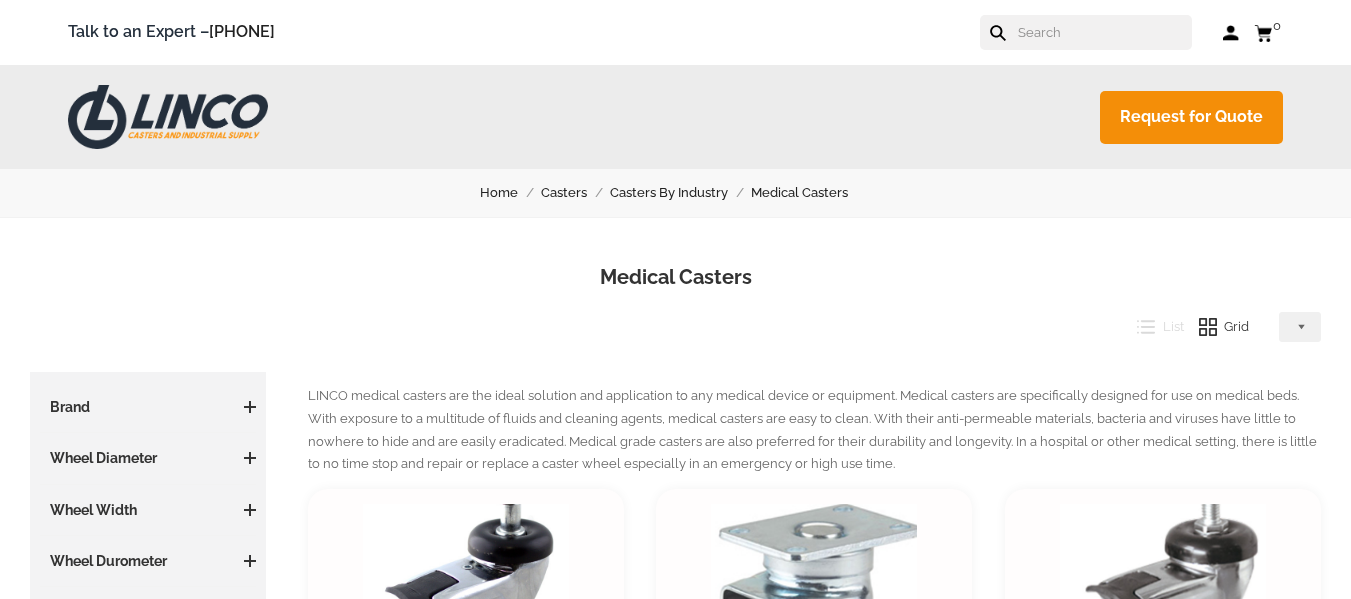 scroll, scrollTop: 133, scrollLeft: 0, axis: vertical 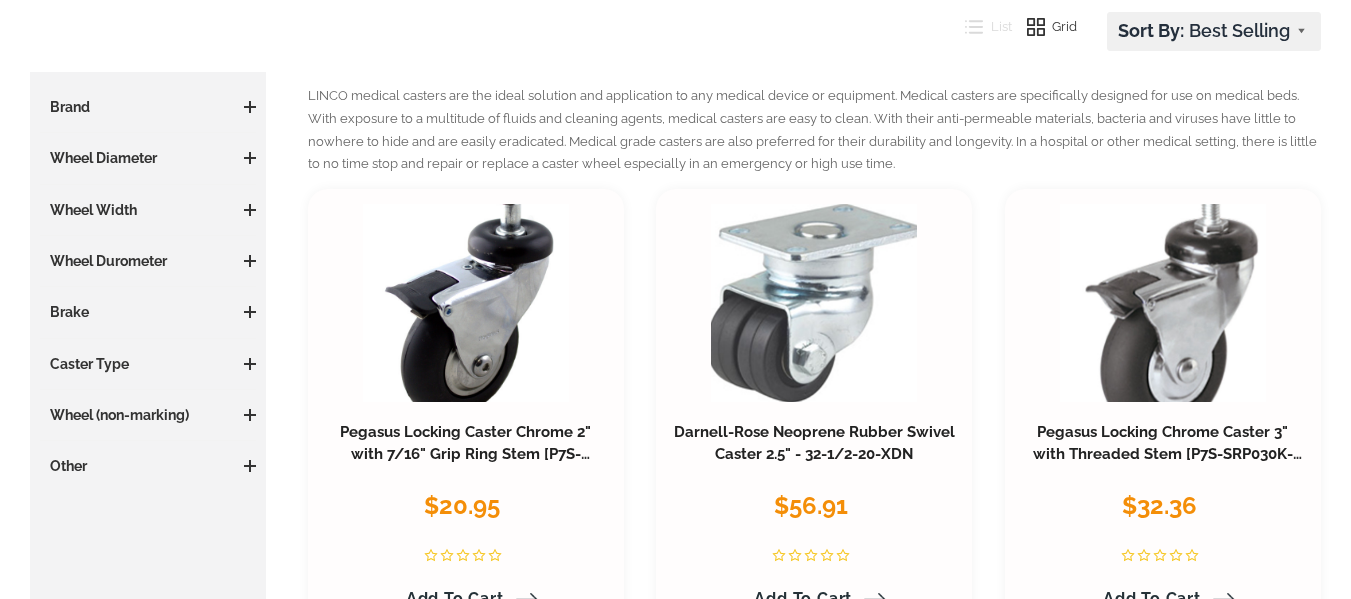 click at bounding box center (250, 466) 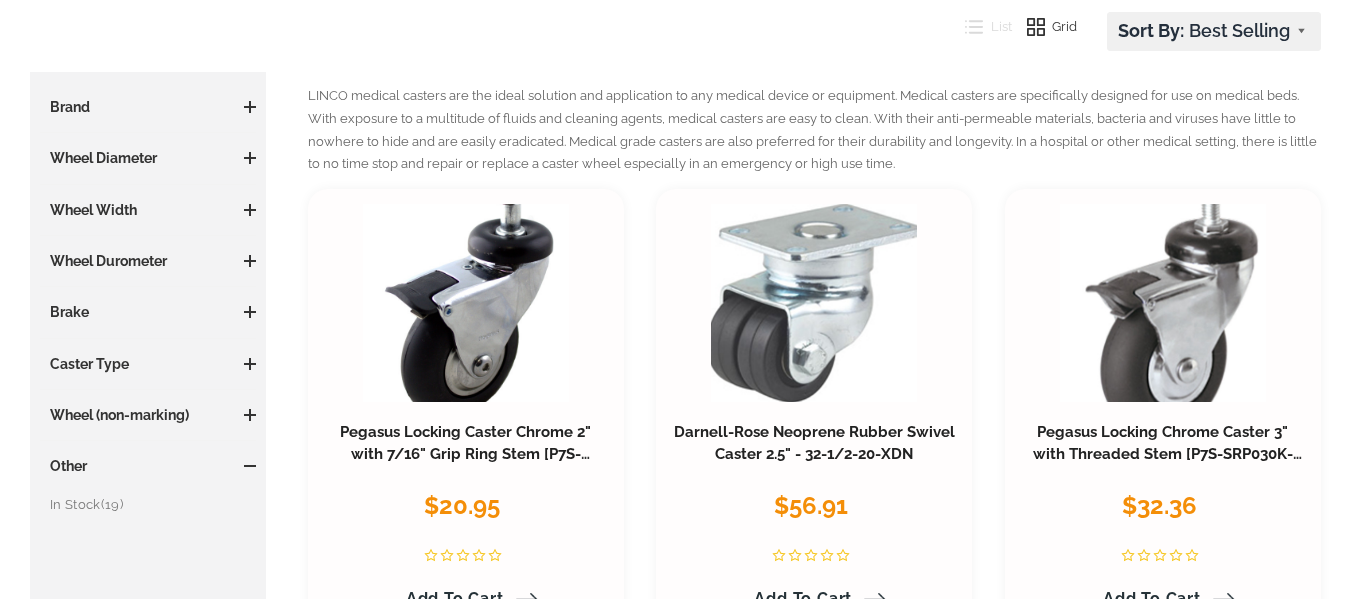 click at bounding box center [250, 466] 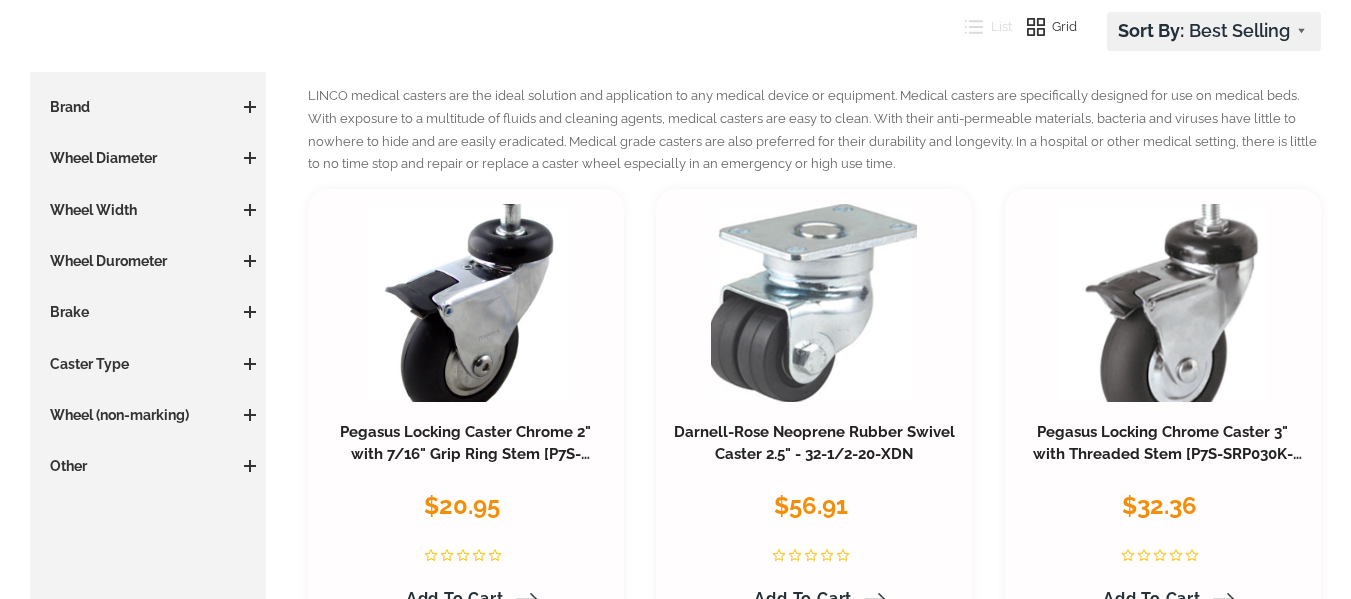 click at bounding box center [250, 158] 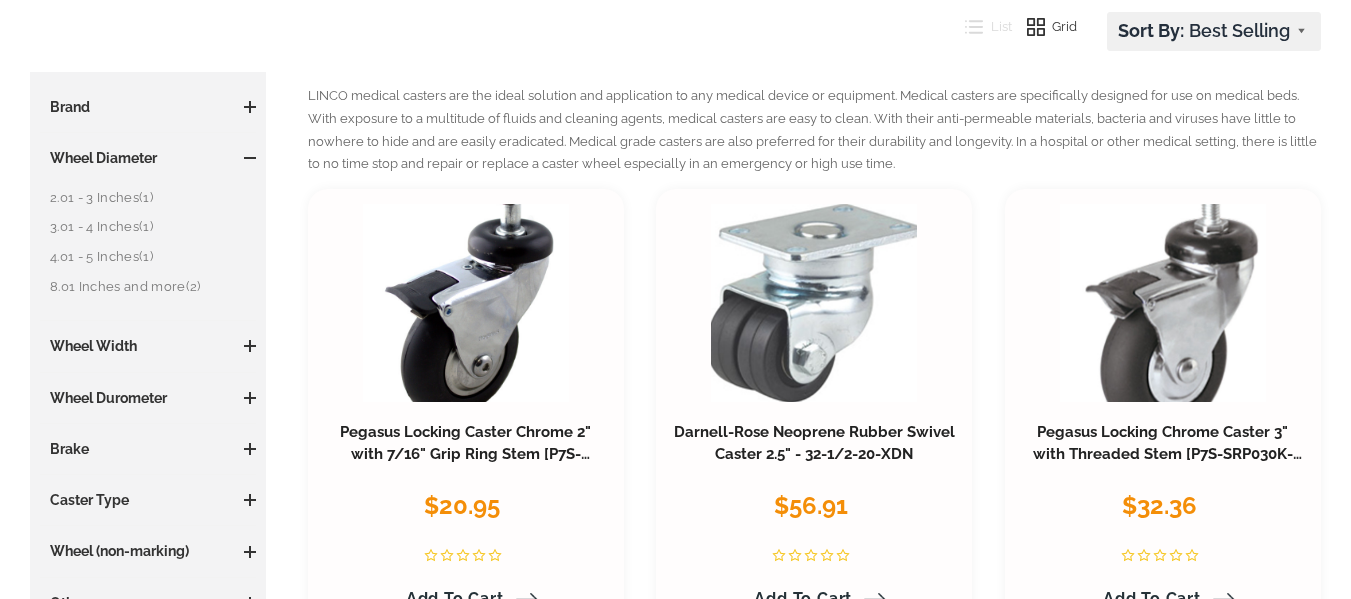 click on "4.01 - 5 Inches
(1)" at bounding box center [153, 257] 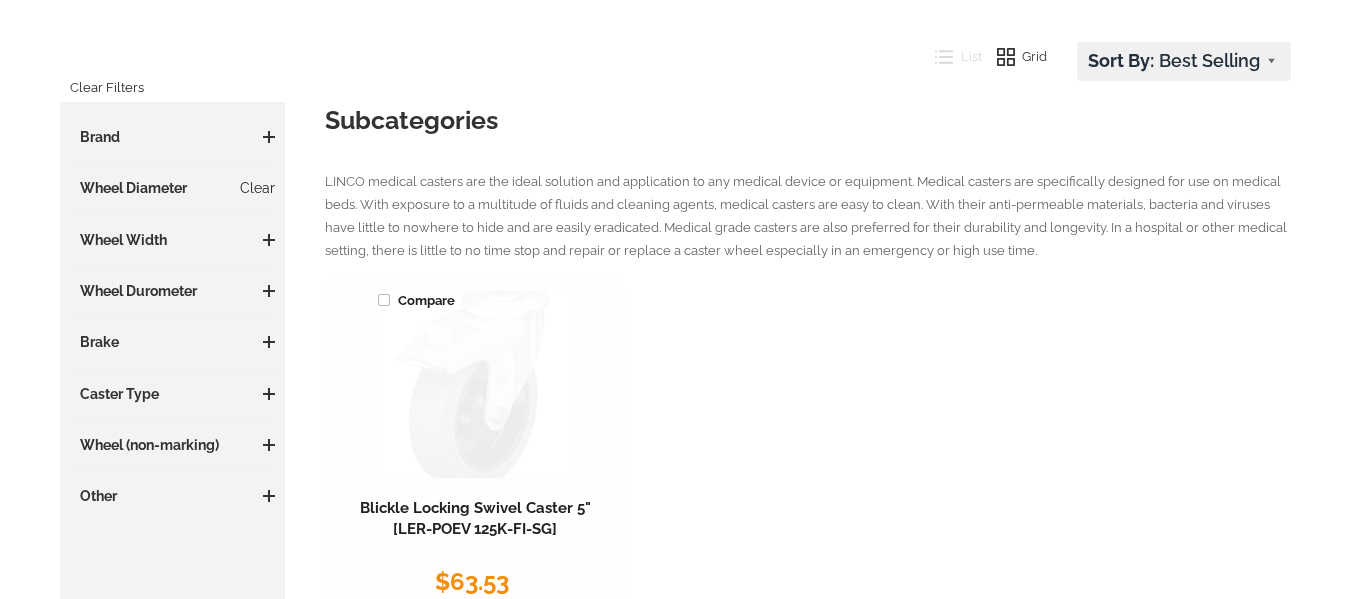 click at bounding box center [475, 384] 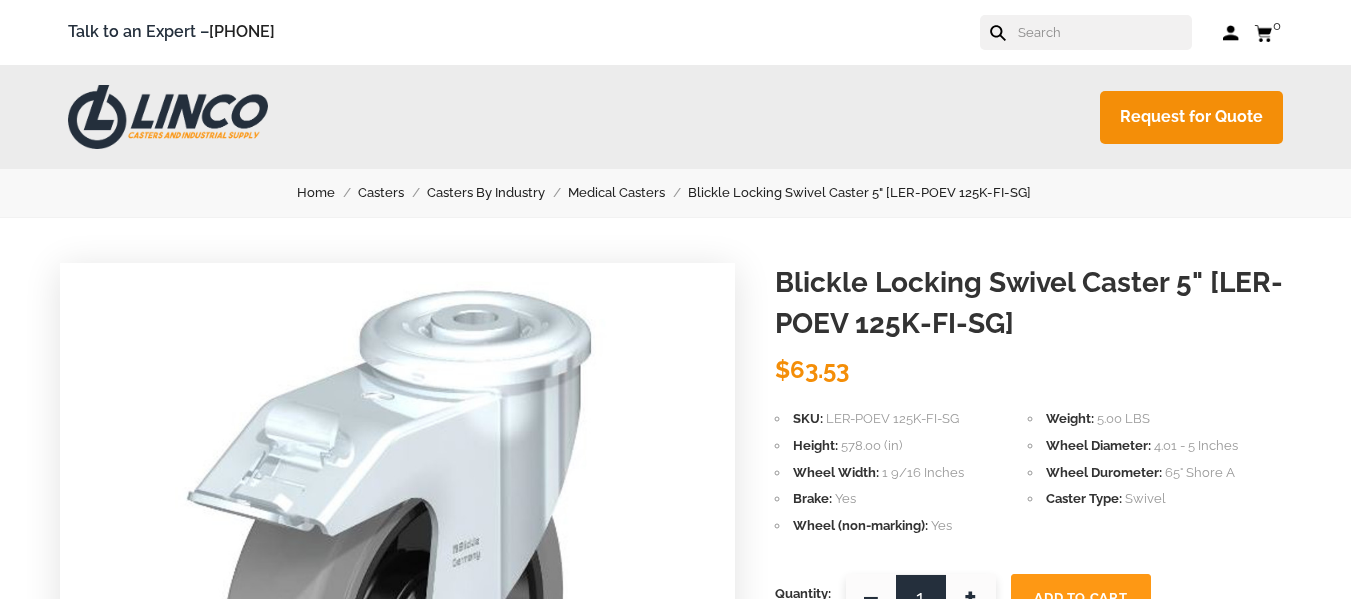 scroll, scrollTop: 0, scrollLeft: 0, axis: both 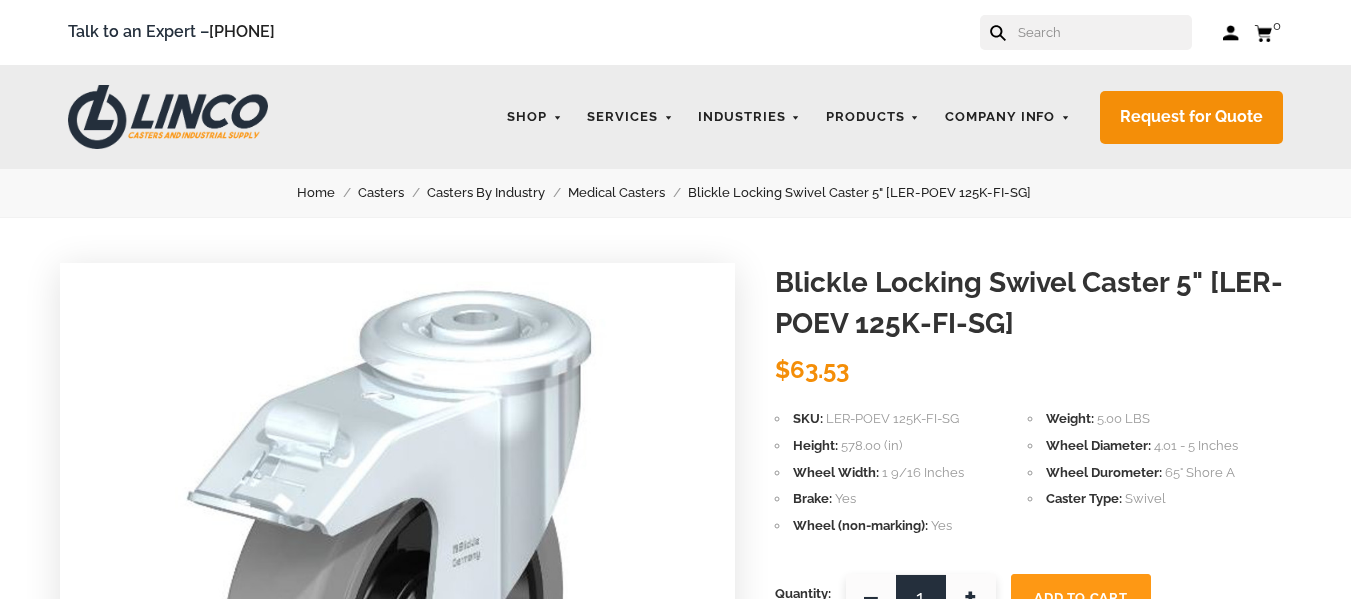 click at bounding box center (1104, 32) 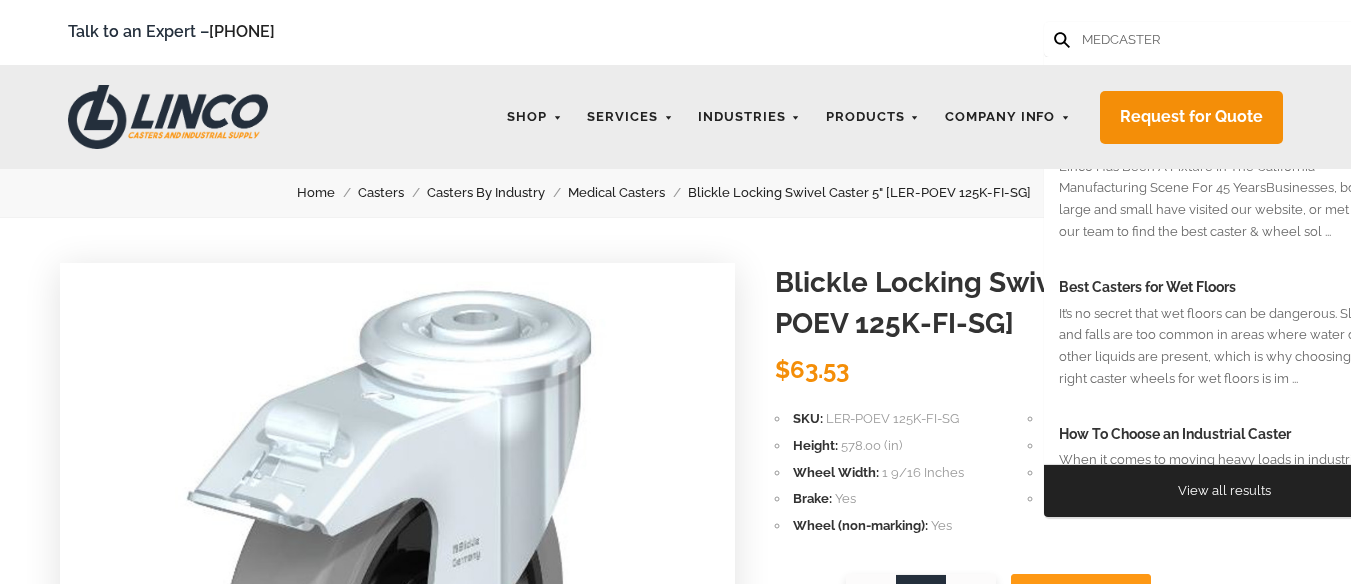 type on "MEDCASTER" 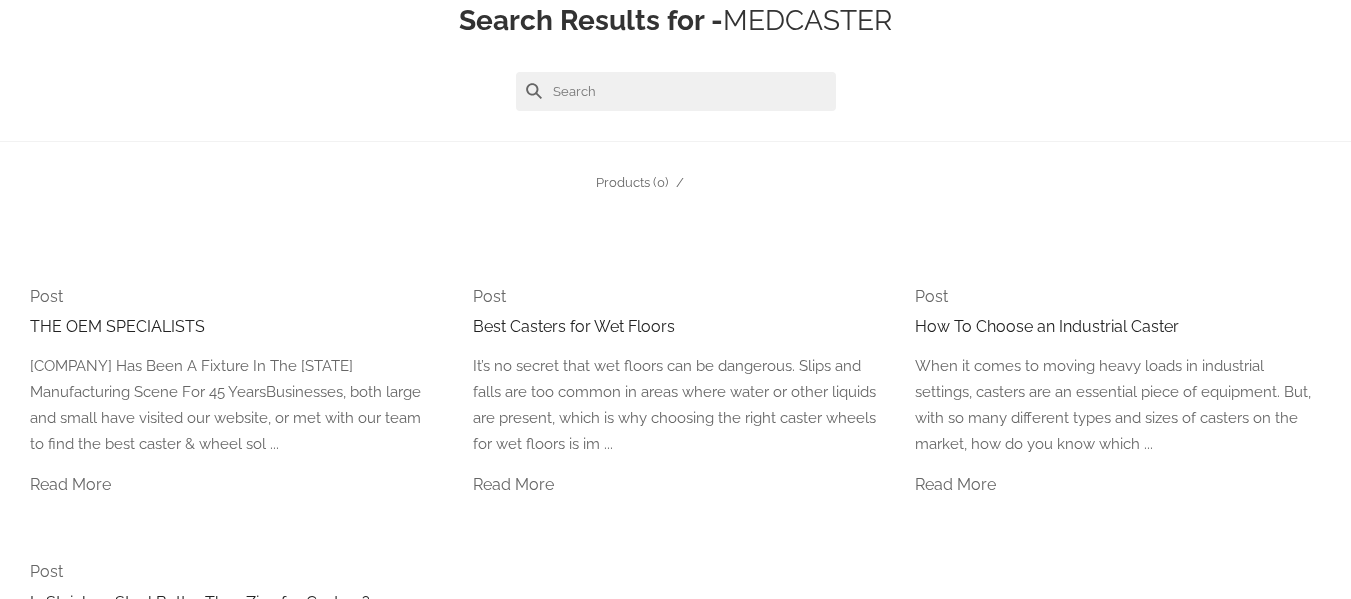 scroll, scrollTop: 0, scrollLeft: 0, axis: both 